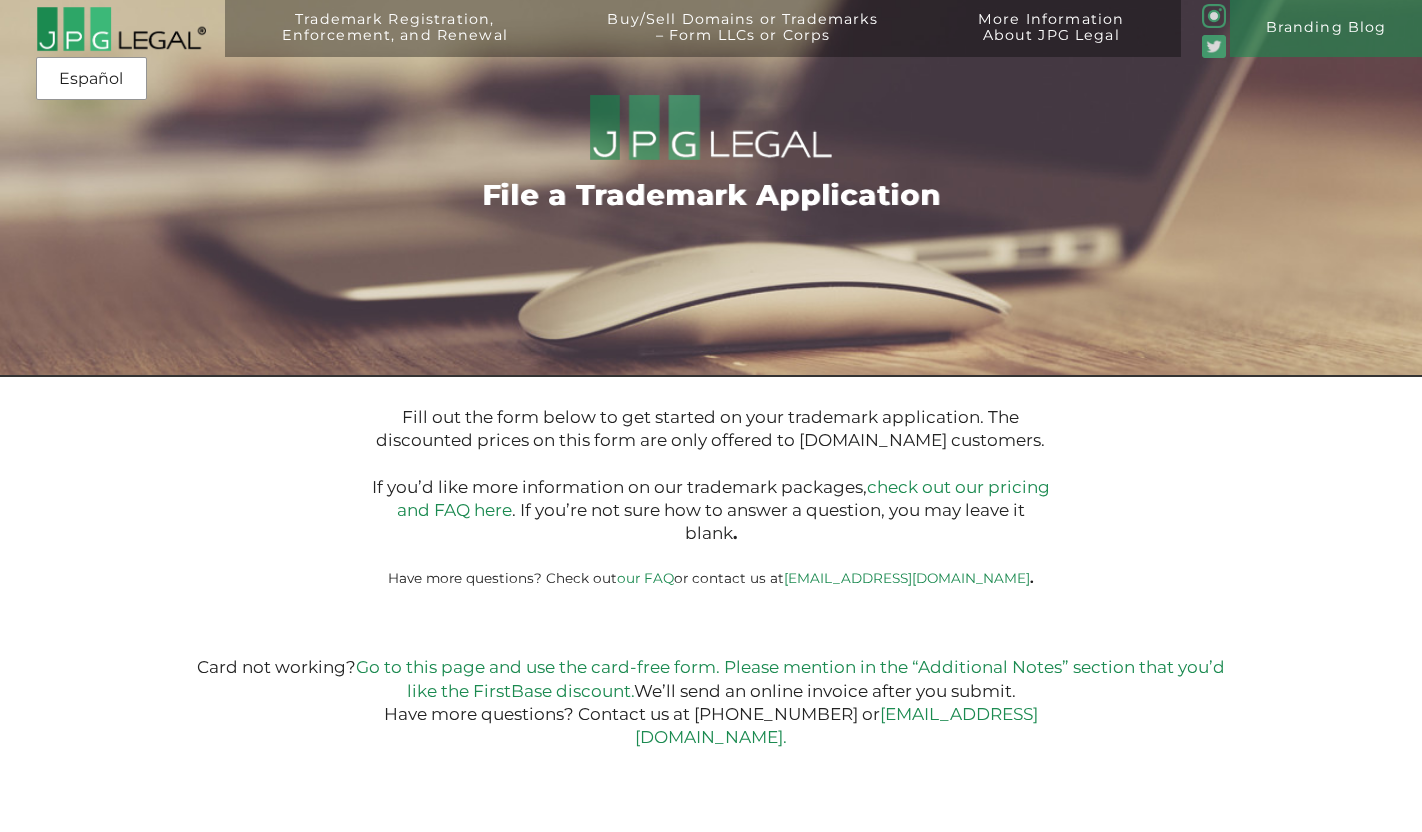 scroll, scrollTop: 0, scrollLeft: 0, axis: both 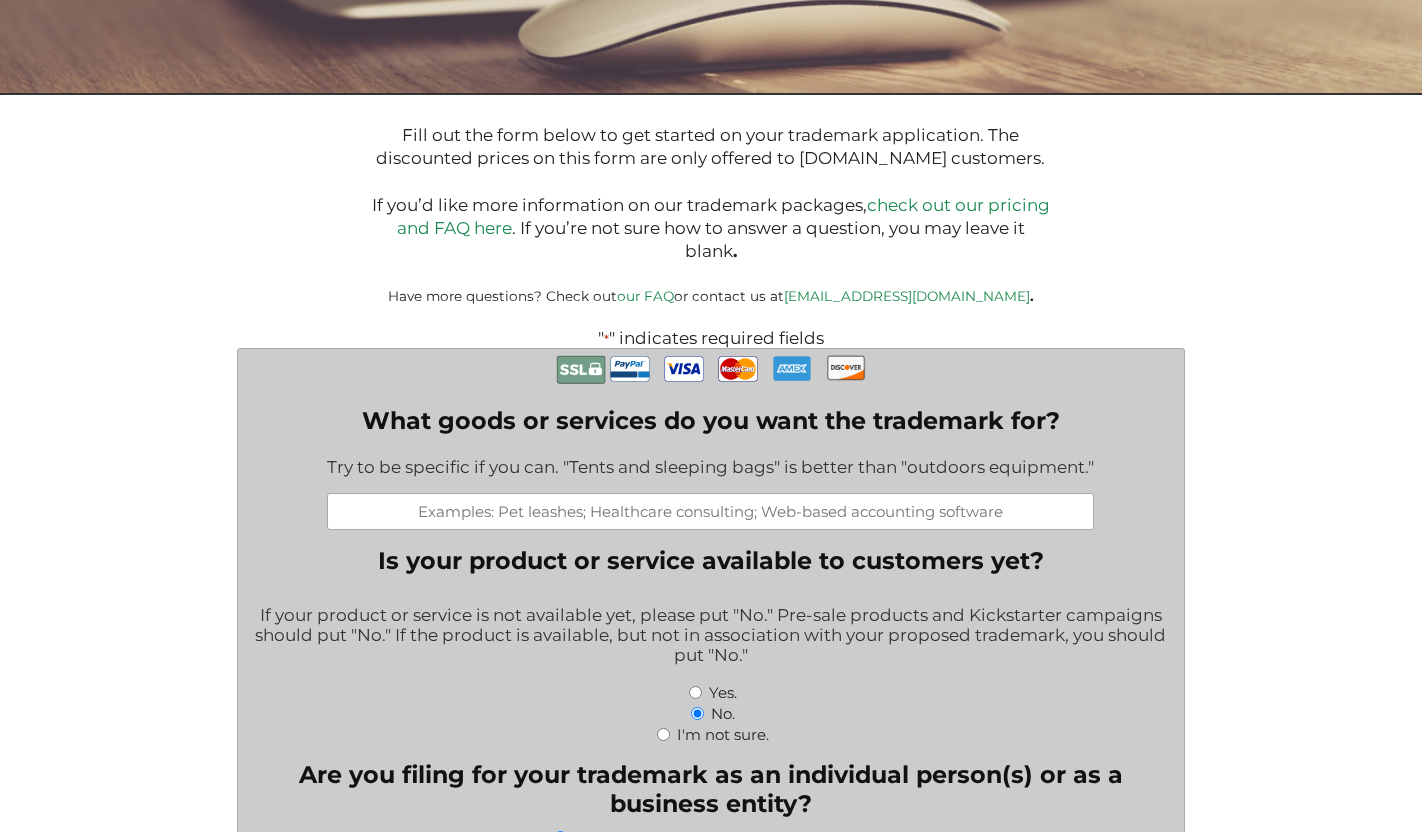 click on "What goods or services do you want the trademark for?" at bounding box center (710, 511) 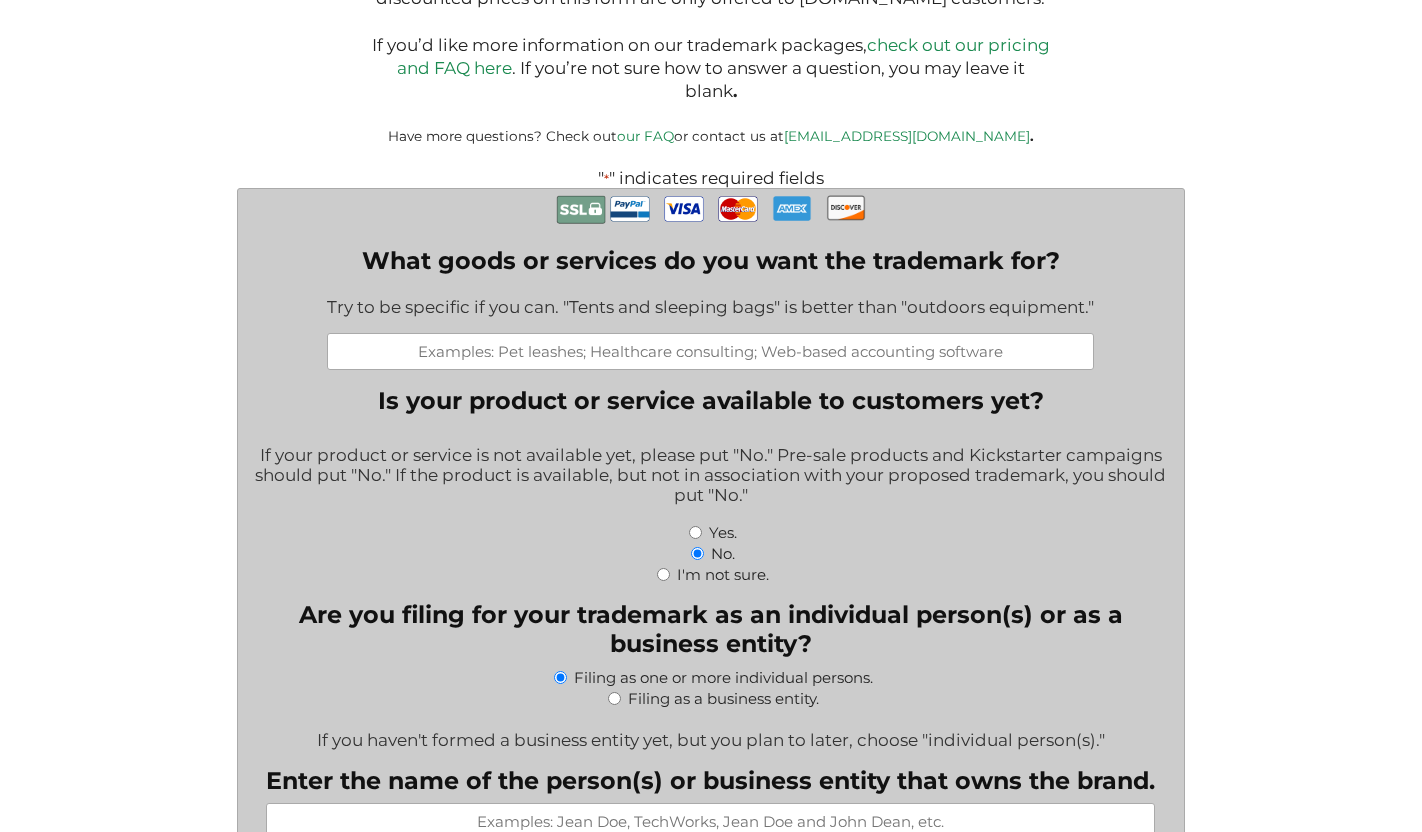 scroll, scrollTop: 449, scrollLeft: 0, axis: vertical 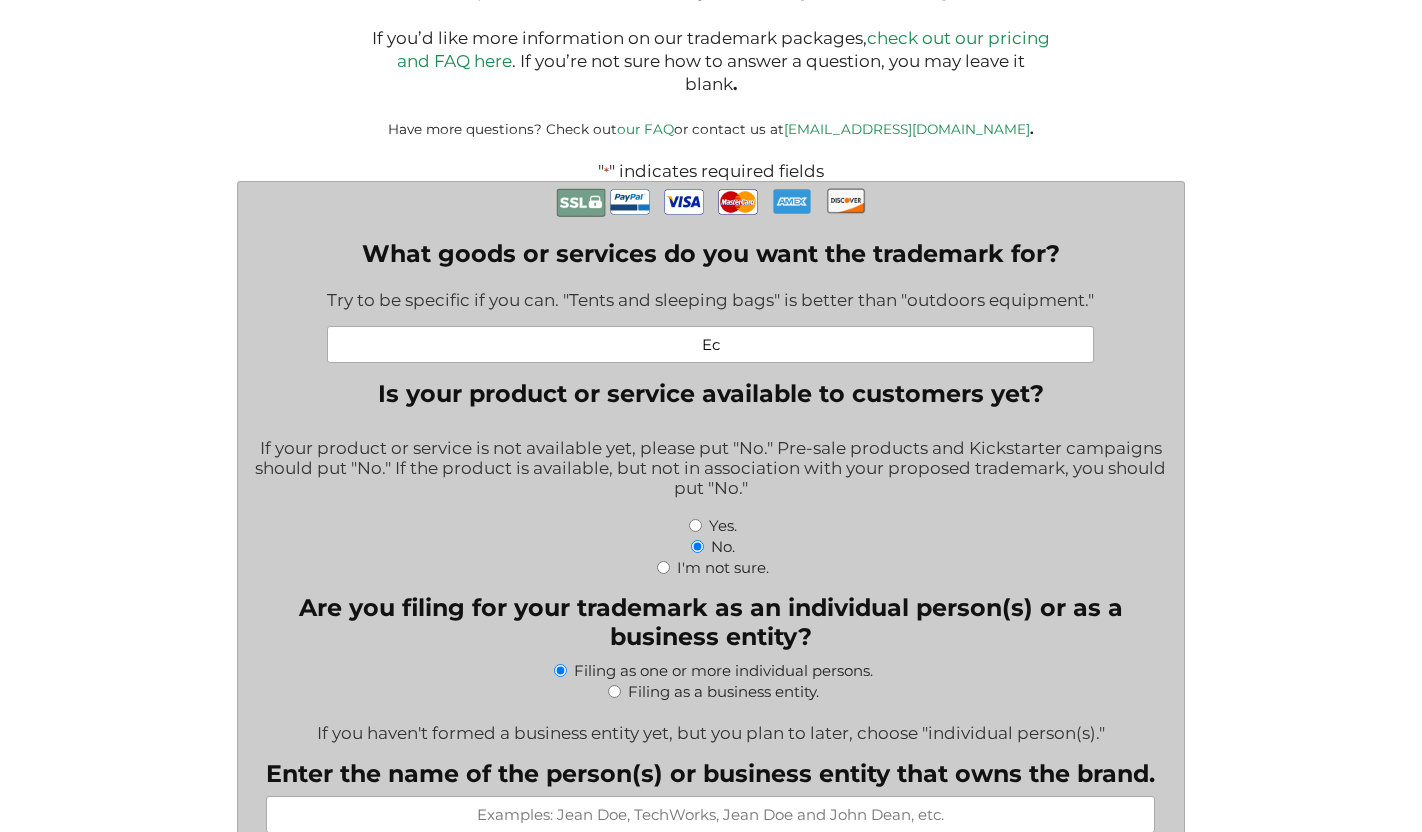 type on "E" 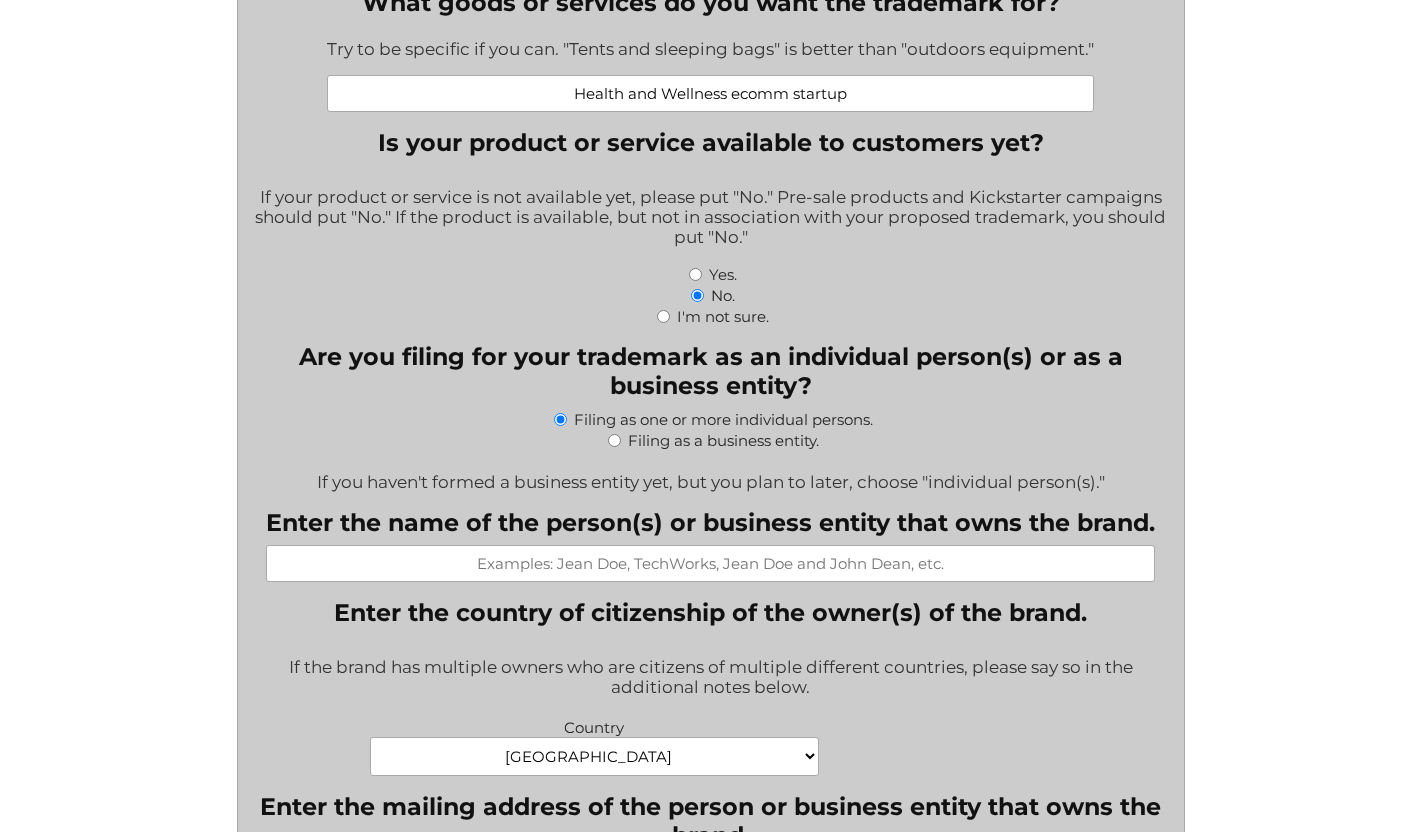 scroll, scrollTop: 701, scrollLeft: 0, axis: vertical 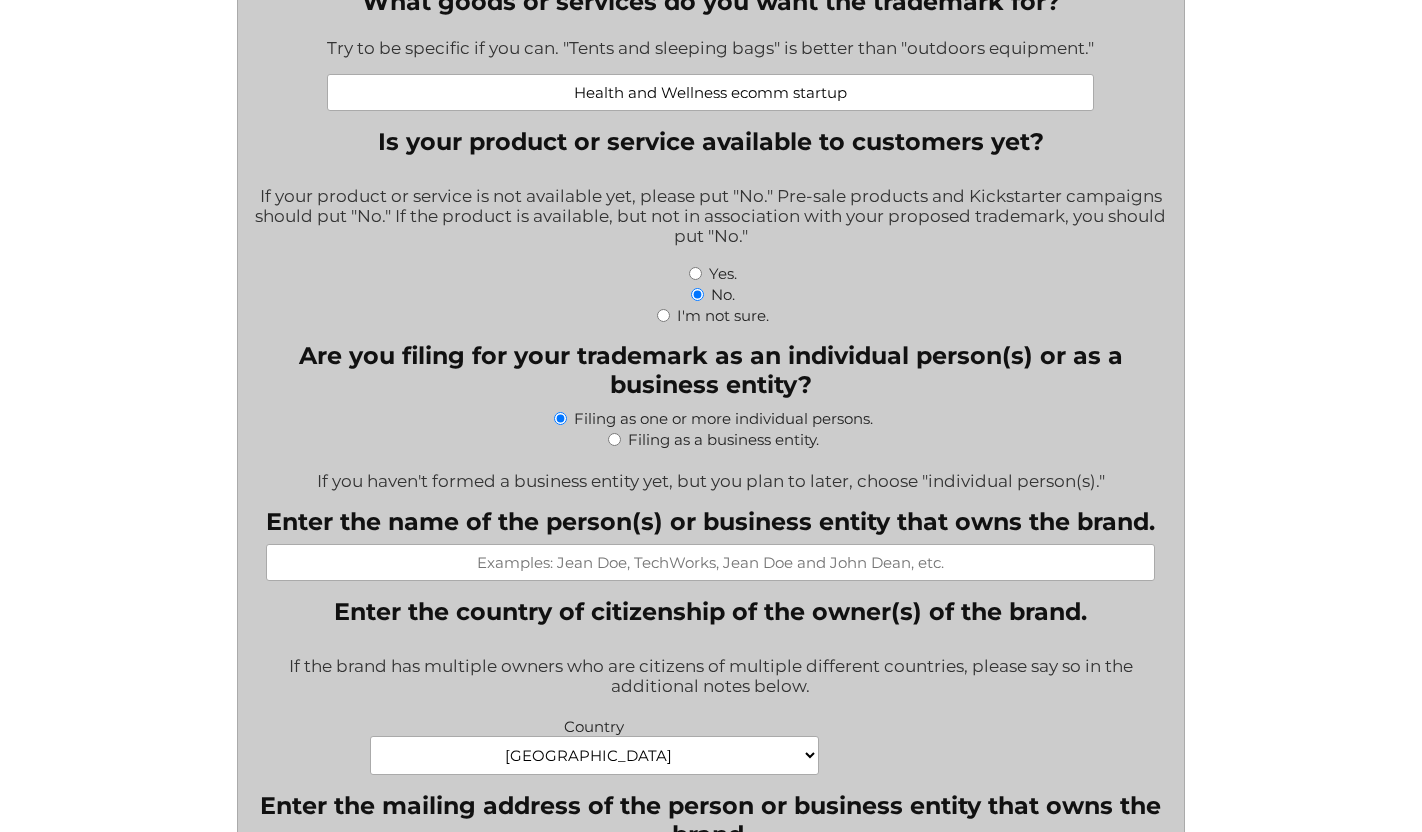 type on "Health and Wellness ecomm startup" 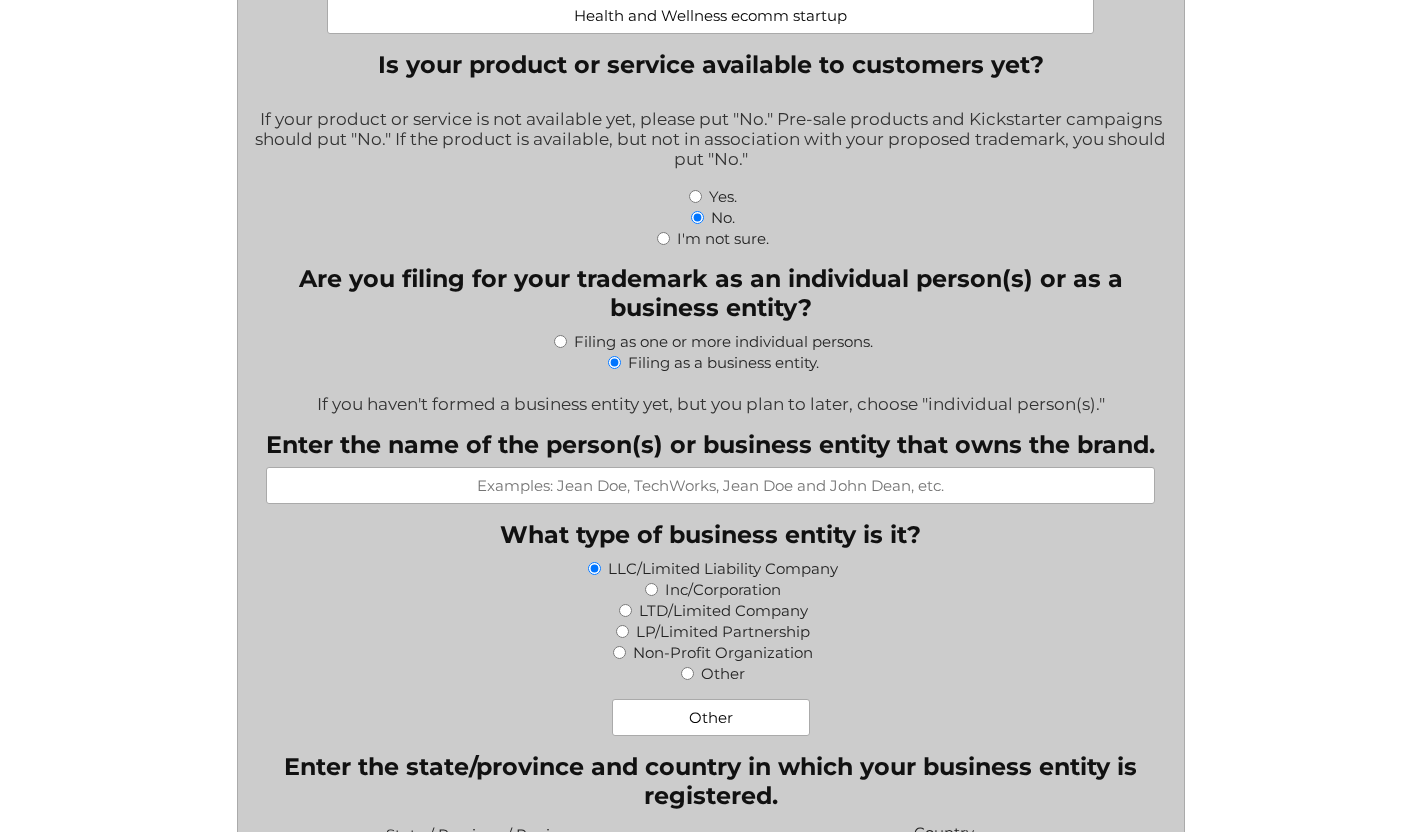 scroll, scrollTop: 782, scrollLeft: 0, axis: vertical 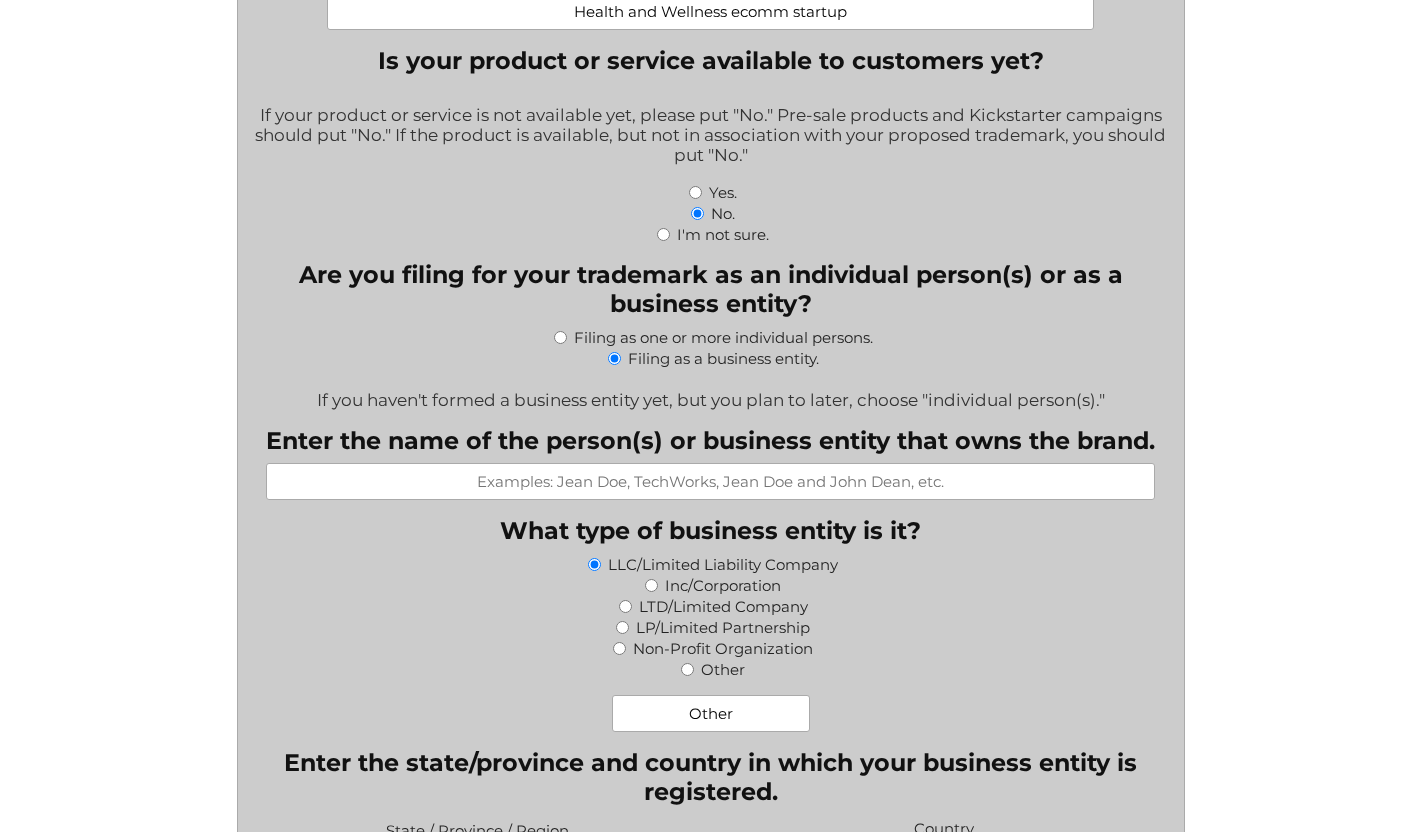 click on "Enter the name of the person(s) or business entity that owns the brand." at bounding box center [710, 481] 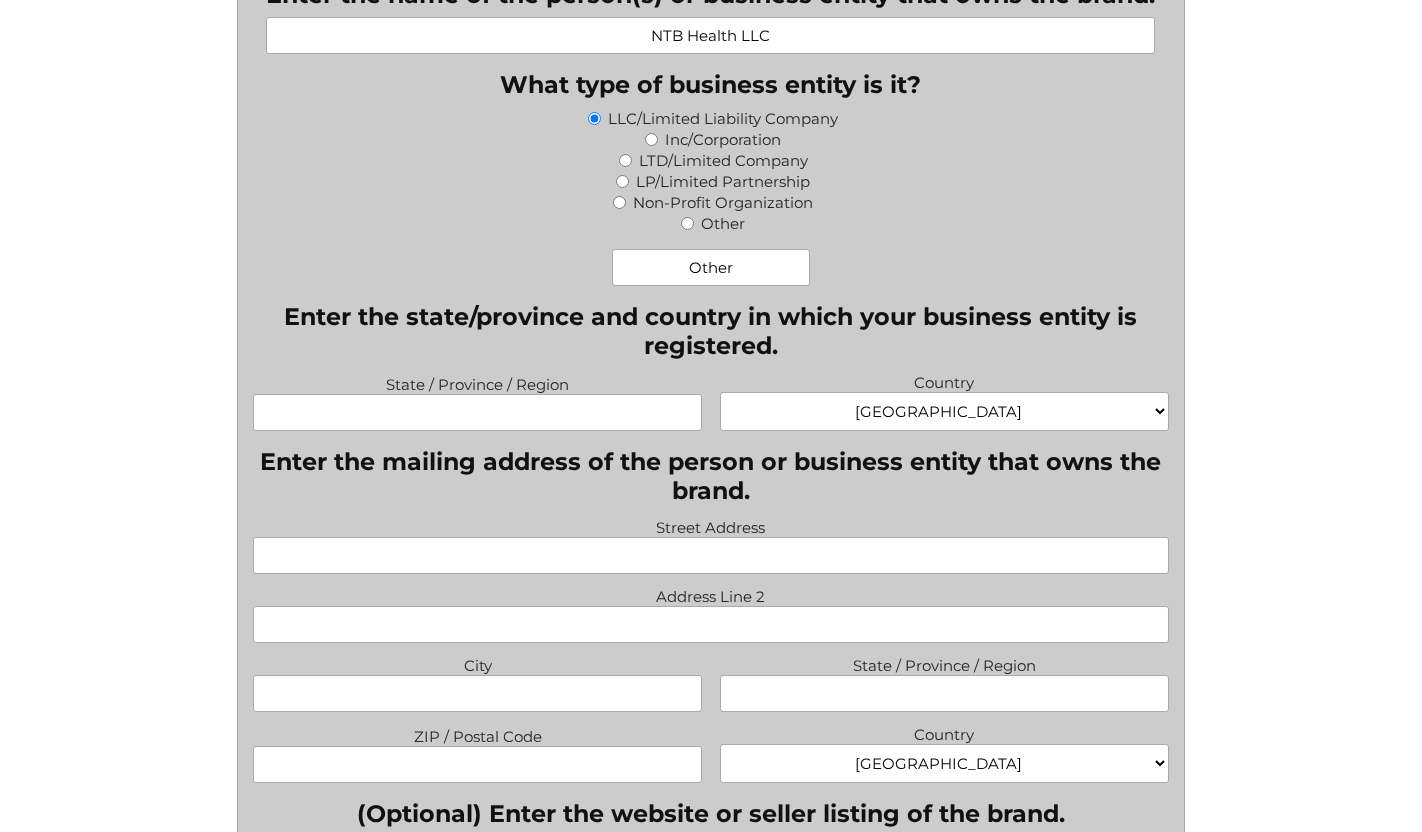 scroll, scrollTop: 1244, scrollLeft: 0, axis: vertical 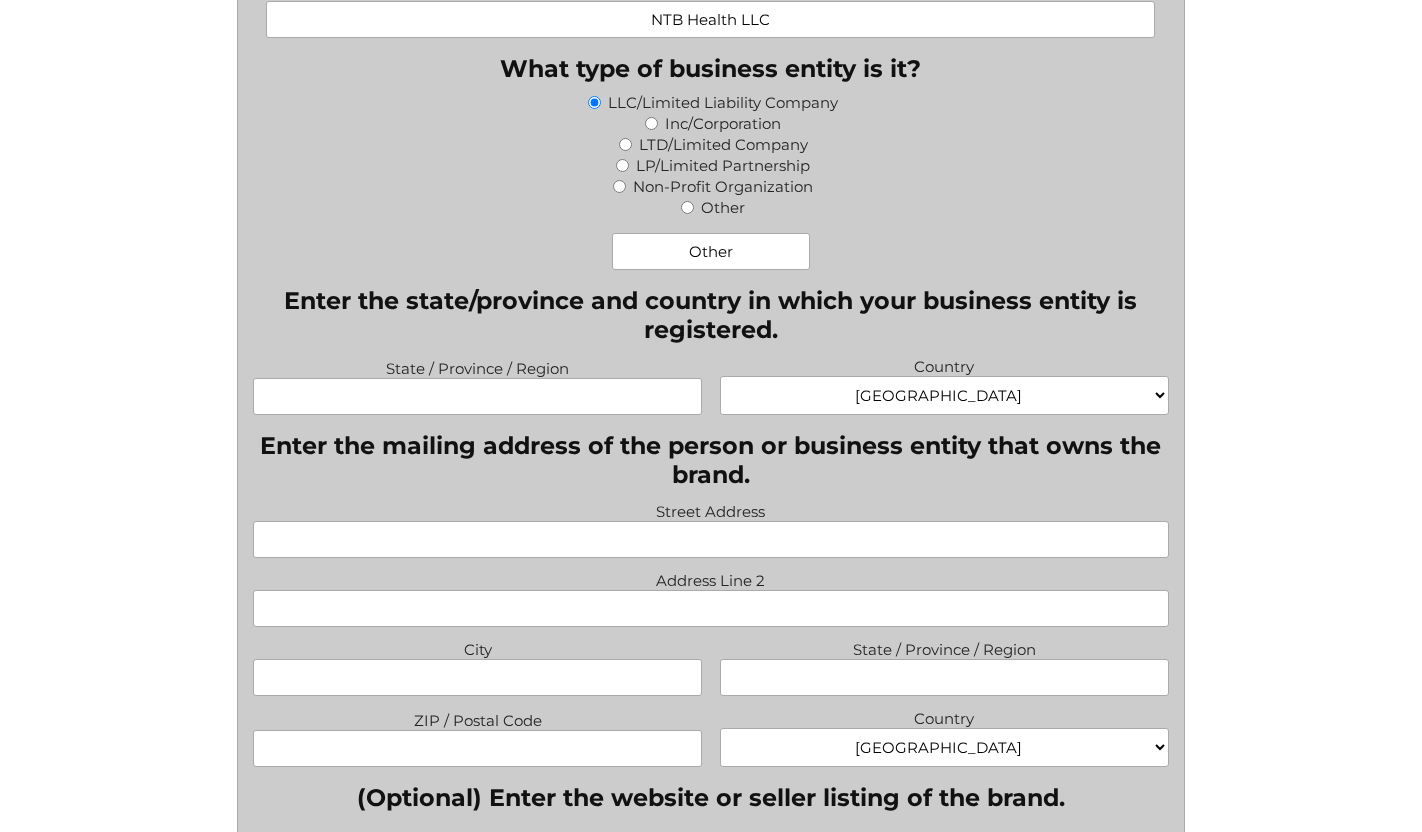 type on "NTB Health LLC" 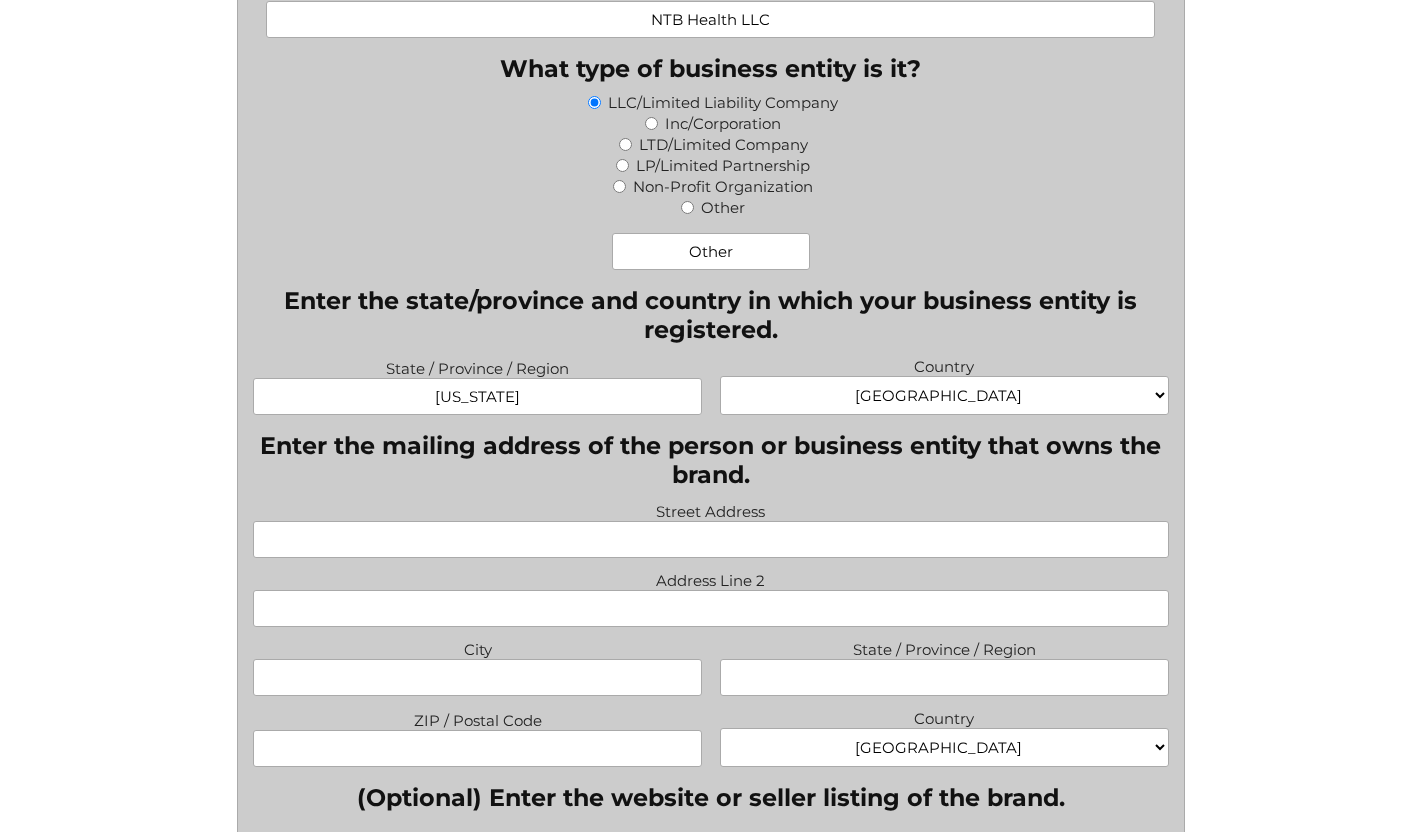 type on "[US_STATE]" 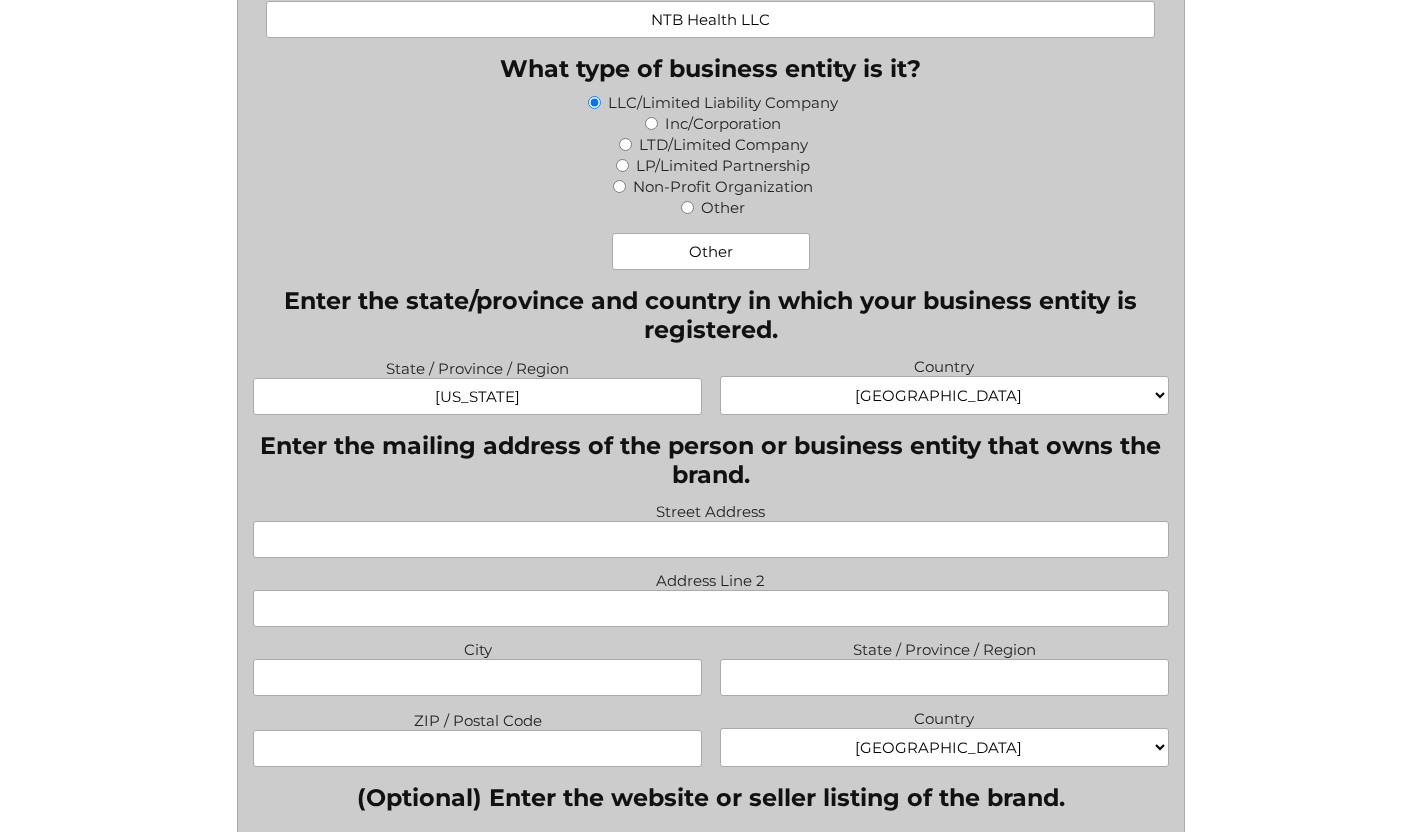 click on "[GEOGRAPHIC_DATA] [GEOGRAPHIC_DATA] [GEOGRAPHIC_DATA] [US_STATE] [GEOGRAPHIC_DATA] [GEOGRAPHIC_DATA] [GEOGRAPHIC_DATA] [GEOGRAPHIC_DATA] [GEOGRAPHIC_DATA] [GEOGRAPHIC_DATA] [GEOGRAPHIC_DATA] [GEOGRAPHIC_DATA] [GEOGRAPHIC_DATA] [GEOGRAPHIC_DATA] [GEOGRAPHIC_DATA] [GEOGRAPHIC_DATA] [GEOGRAPHIC_DATA] [GEOGRAPHIC_DATA] [GEOGRAPHIC_DATA] [GEOGRAPHIC_DATA] [GEOGRAPHIC_DATA] [GEOGRAPHIC_DATA] [GEOGRAPHIC_DATA] [GEOGRAPHIC_DATA] [GEOGRAPHIC_DATA] [GEOGRAPHIC_DATA] [GEOGRAPHIC_DATA], [GEOGRAPHIC_DATA] [GEOGRAPHIC_DATA] [GEOGRAPHIC_DATA] [GEOGRAPHIC_DATA] [GEOGRAPHIC_DATA] [GEOGRAPHIC_DATA] [GEOGRAPHIC_DATA] [GEOGRAPHIC_DATA] [GEOGRAPHIC_DATA] [GEOGRAPHIC_DATA] [GEOGRAPHIC_DATA] [GEOGRAPHIC_DATA] [GEOGRAPHIC_DATA] [GEOGRAPHIC_DATA] [GEOGRAPHIC_DATA] [GEOGRAPHIC_DATA] [GEOGRAPHIC_DATA] [GEOGRAPHIC_DATA] [GEOGRAPHIC_DATA] [GEOGRAPHIC_DATA] [GEOGRAPHIC_DATA] [GEOGRAPHIC_DATA] [GEOGRAPHIC_DATA] [GEOGRAPHIC_DATA] [GEOGRAPHIC_DATA], [GEOGRAPHIC_DATA] [GEOGRAPHIC_DATA] [GEOGRAPHIC_DATA] [GEOGRAPHIC_DATA] [GEOGRAPHIC_DATA] [GEOGRAPHIC_DATA] [GEOGRAPHIC_DATA] [GEOGRAPHIC_DATA] [GEOGRAPHIC_DATA] [GEOGRAPHIC_DATA] [GEOGRAPHIC_DATA] [GEOGRAPHIC_DATA] [GEOGRAPHIC_DATA] [GEOGRAPHIC_DATA] [GEOGRAPHIC_DATA] [GEOGRAPHIC_DATA] [GEOGRAPHIC_DATA] [GEOGRAPHIC_DATA] [GEOGRAPHIC_DATA] [GEOGRAPHIC_DATA] [GEOGRAPHIC_DATA] [GEOGRAPHIC_DATA] [GEOGRAPHIC_DATA] [GEOGRAPHIC_DATA] [GEOGRAPHIC_DATA] [GEOGRAPHIC_DATA] [GEOGRAPHIC_DATA] [GEOGRAPHIC_DATA] [GEOGRAPHIC_DATA] [GEOGRAPHIC_DATA] [US_STATE] [GEOGRAPHIC_DATA] [GEOGRAPHIC_DATA] [GEOGRAPHIC_DATA] [GEOGRAPHIC_DATA] [GEOGRAPHIC_DATA] [GEOGRAPHIC_DATA] [GEOGRAPHIC_DATA] [US_STATE] [GEOGRAPHIC_DATA] [GEOGRAPHIC_DATA] [GEOGRAPHIC_DATA] [GEOGRAPHIC_DATA] [GEOGRAPHIC_DATA]" at bounding box center (944, 395) 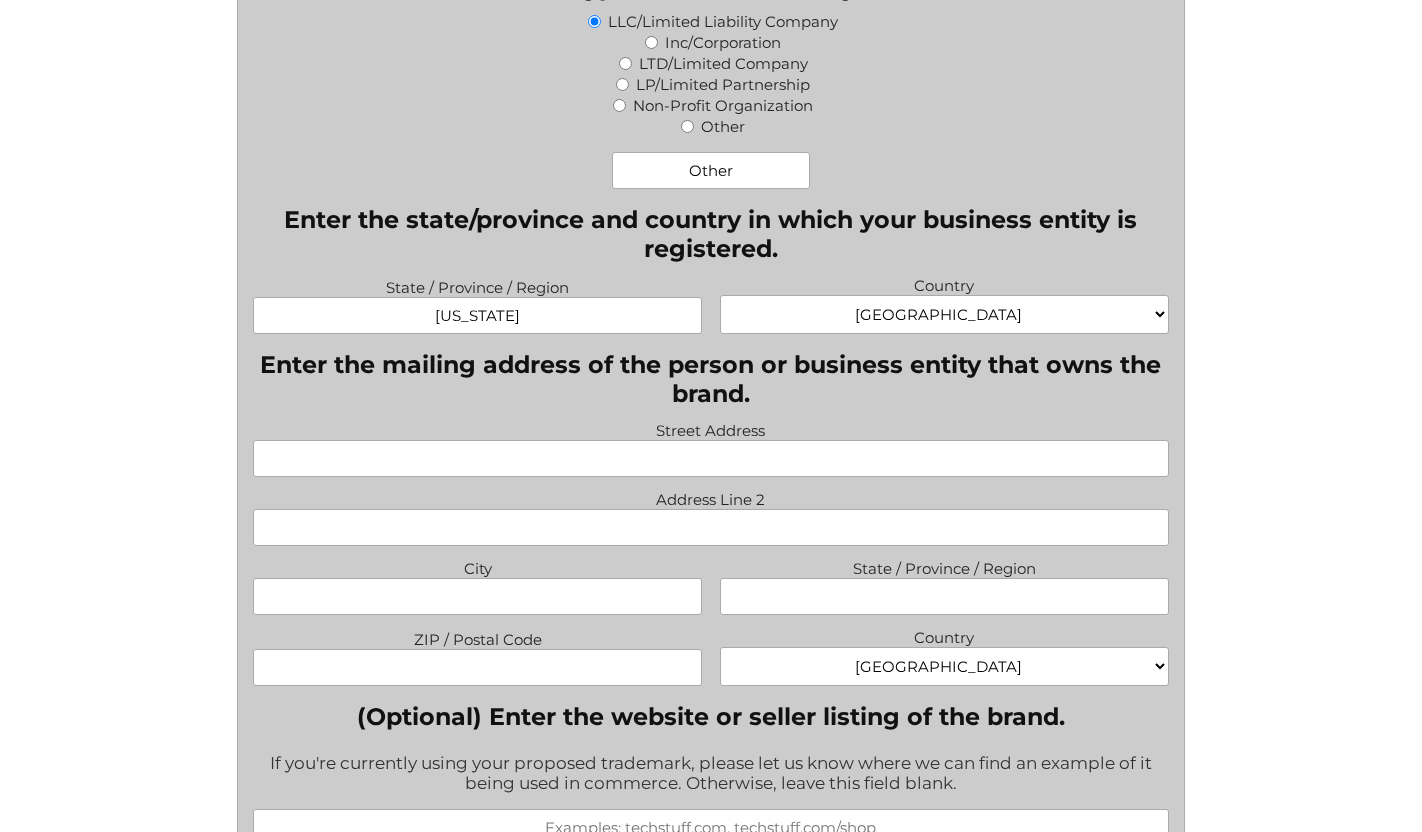 scroll, scrollTop: 1407, scrollLeft: 0, axis: vertical 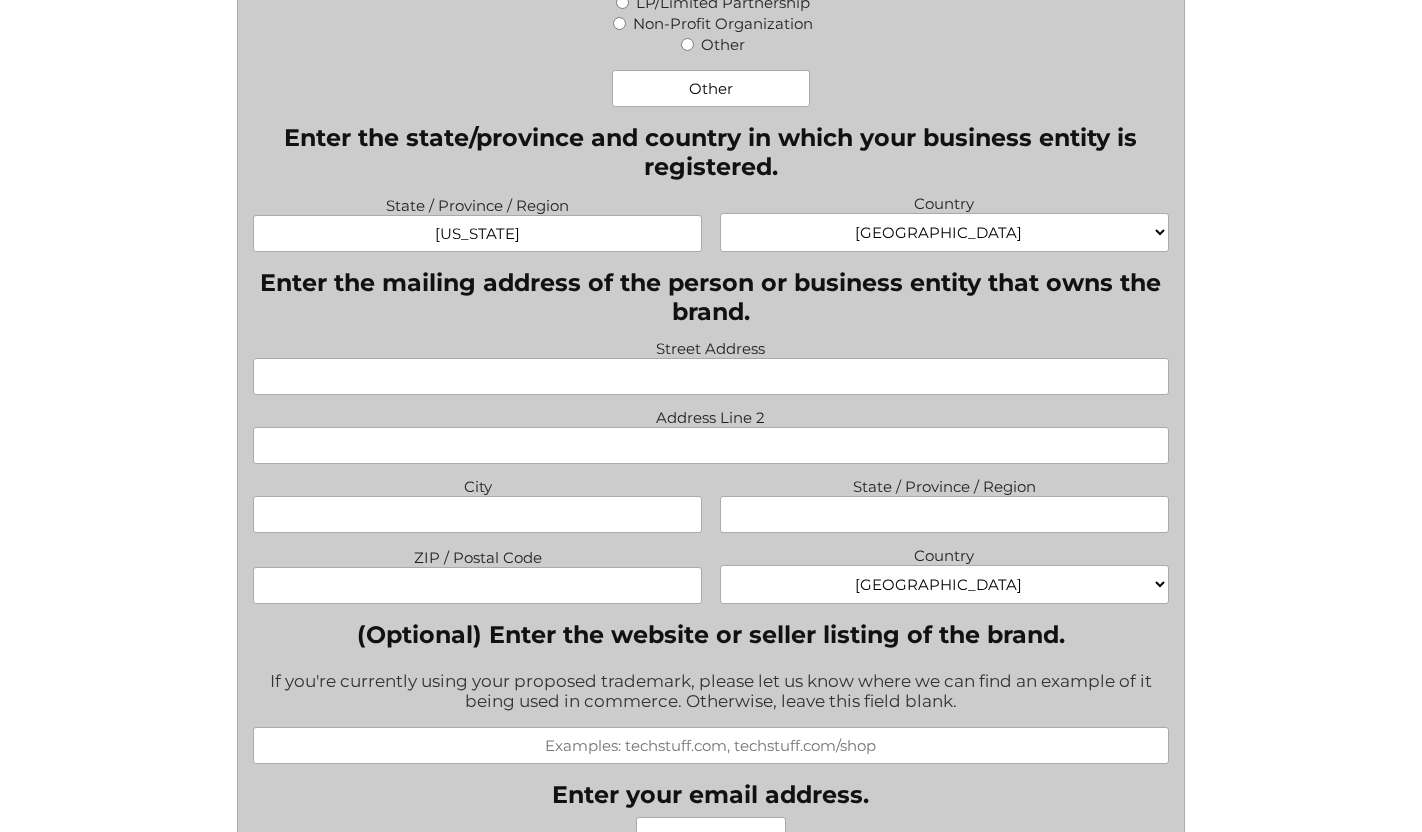 click on "Street Address" at bounding box center (710, 376) 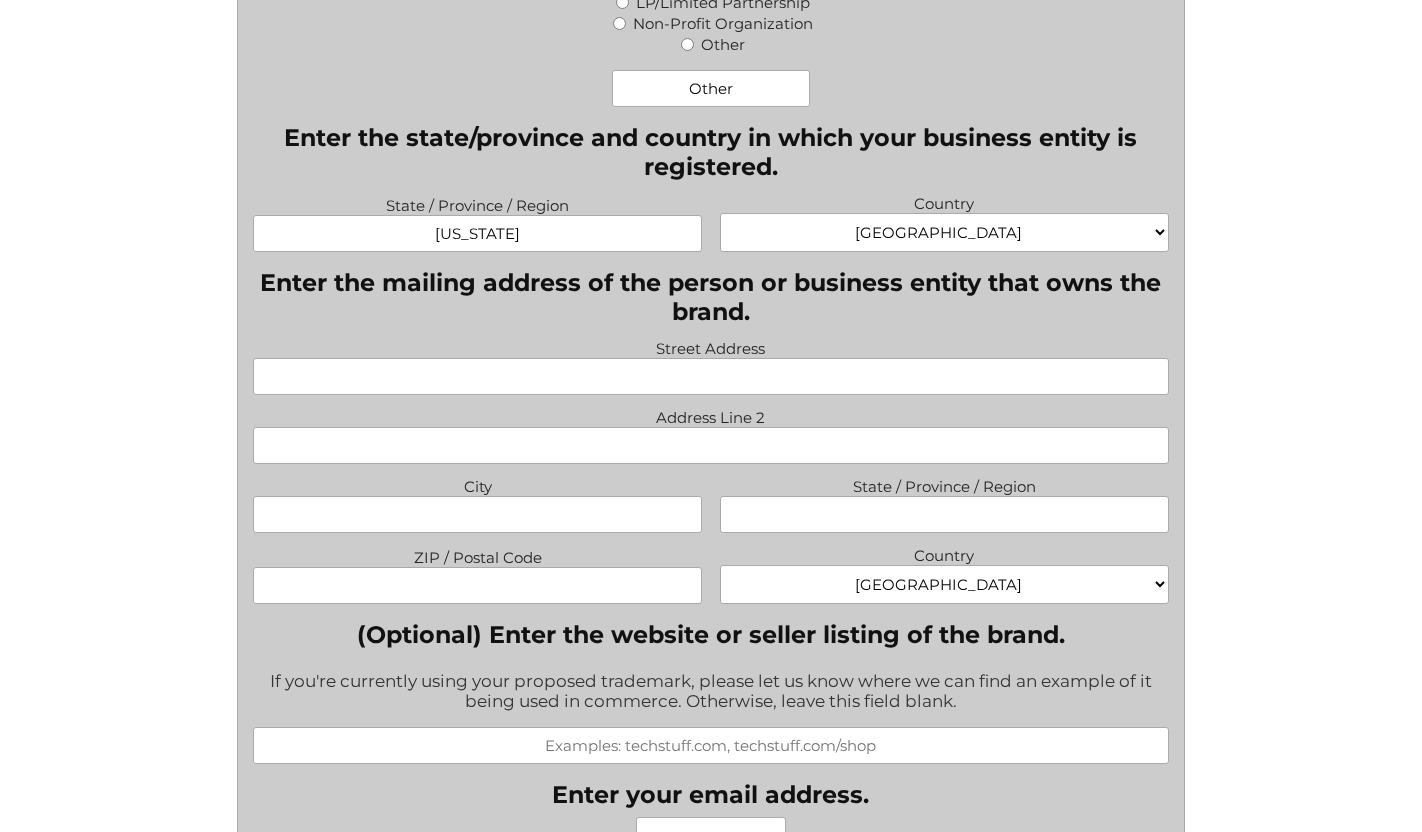 paste on "[STREET_ADDRESS][PERSON_NAME]" 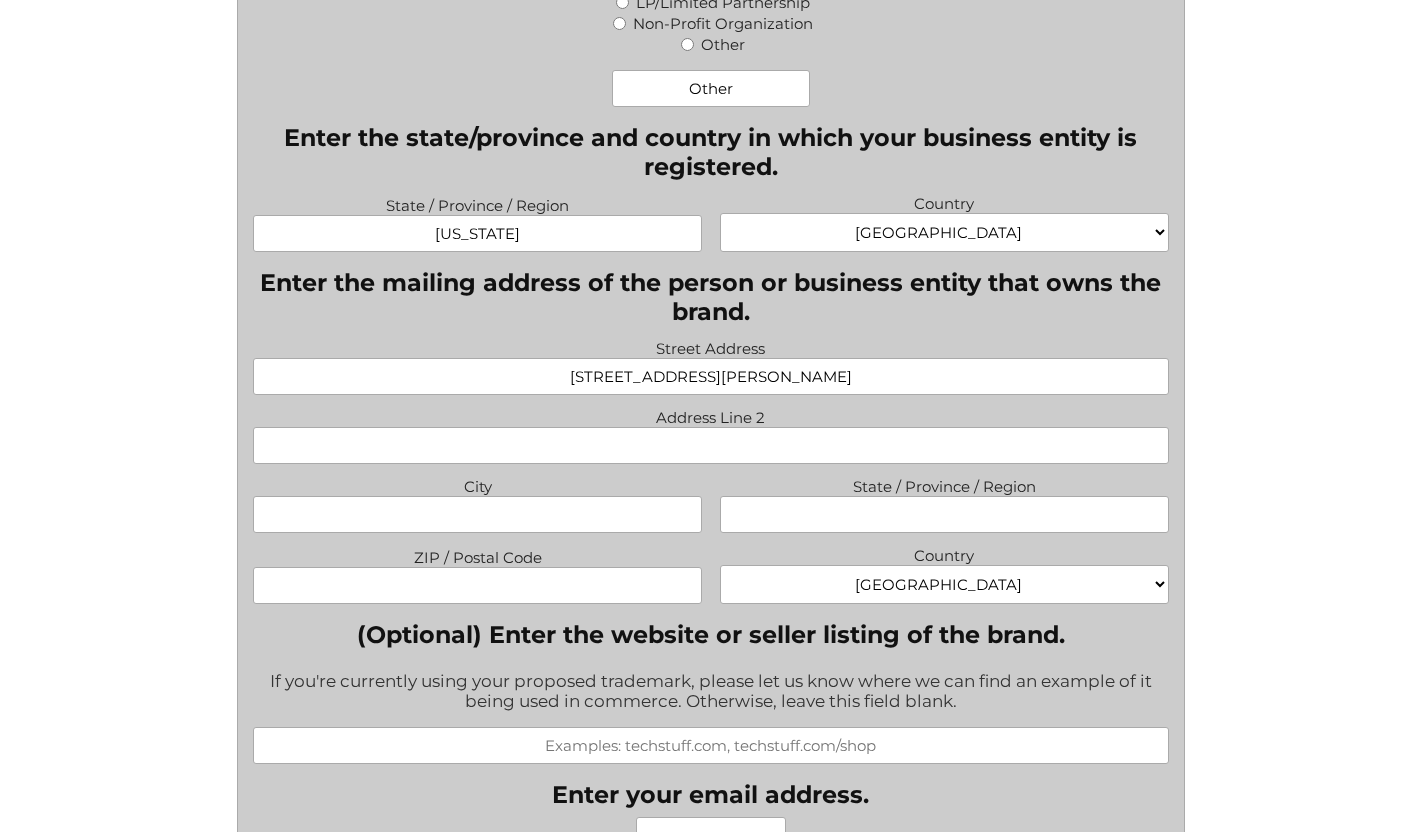 type on "[STREET_ADDRESS][PERSON_NAME]" 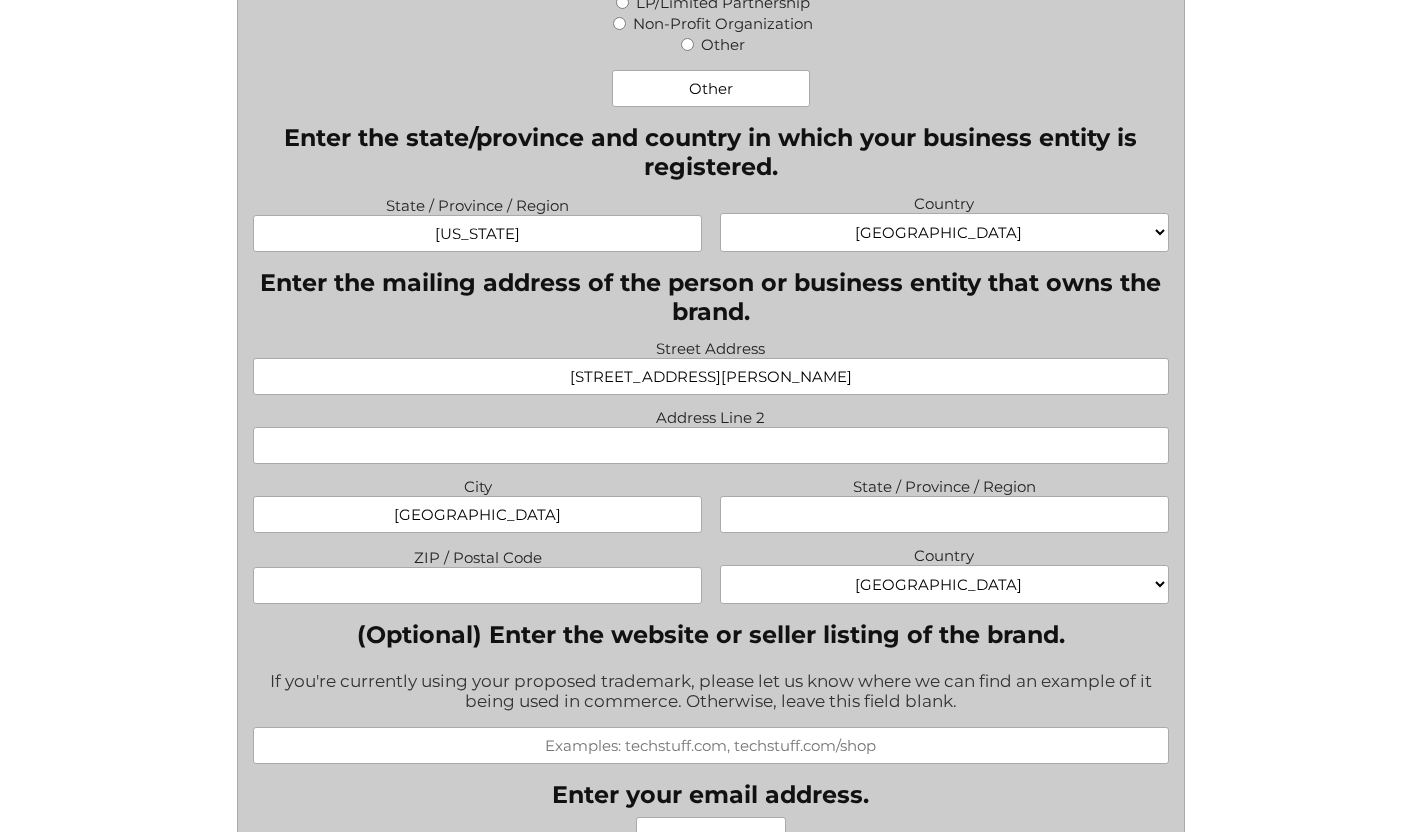 type on "[GEOGRAPHIC_DATA]" 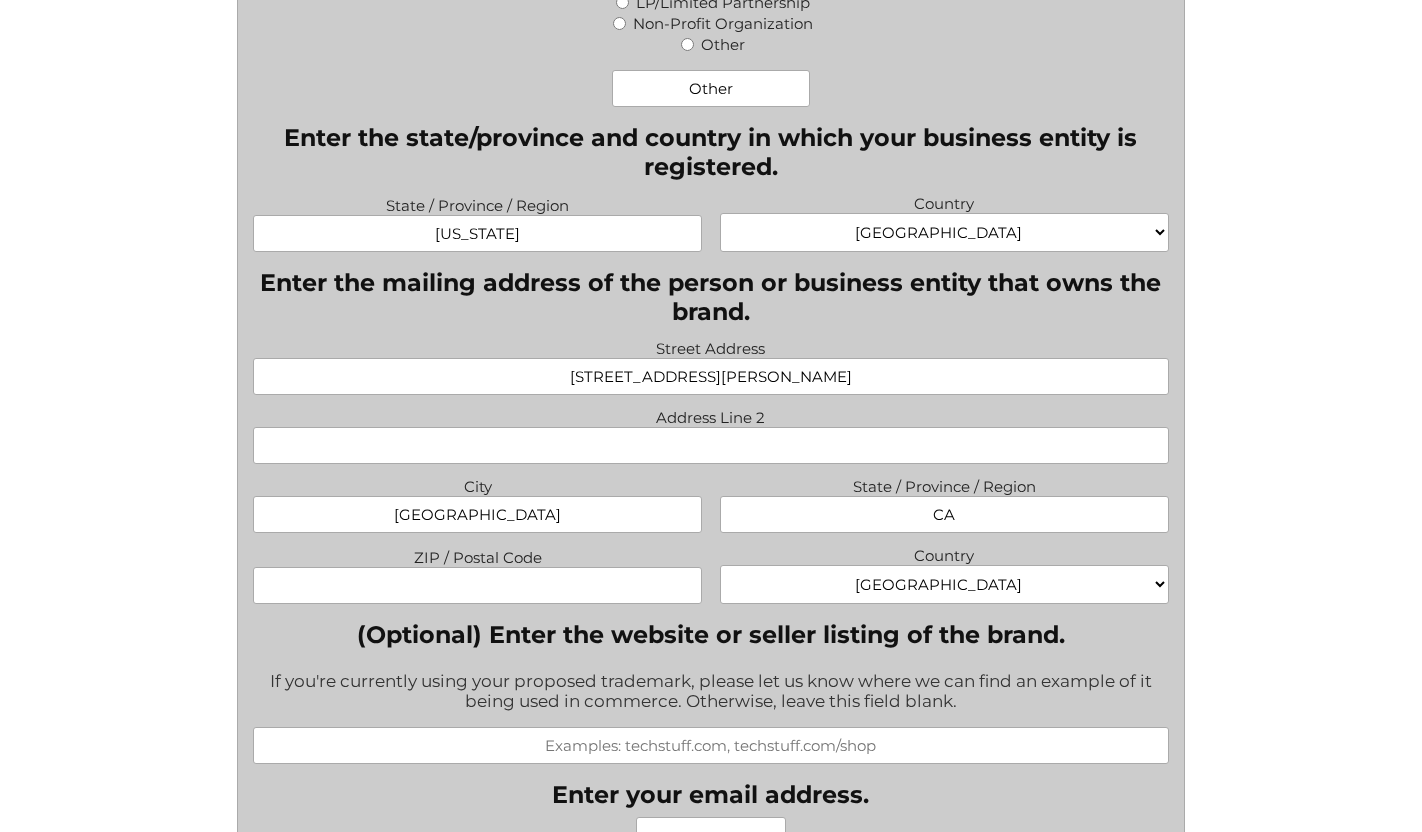 type on "CA" 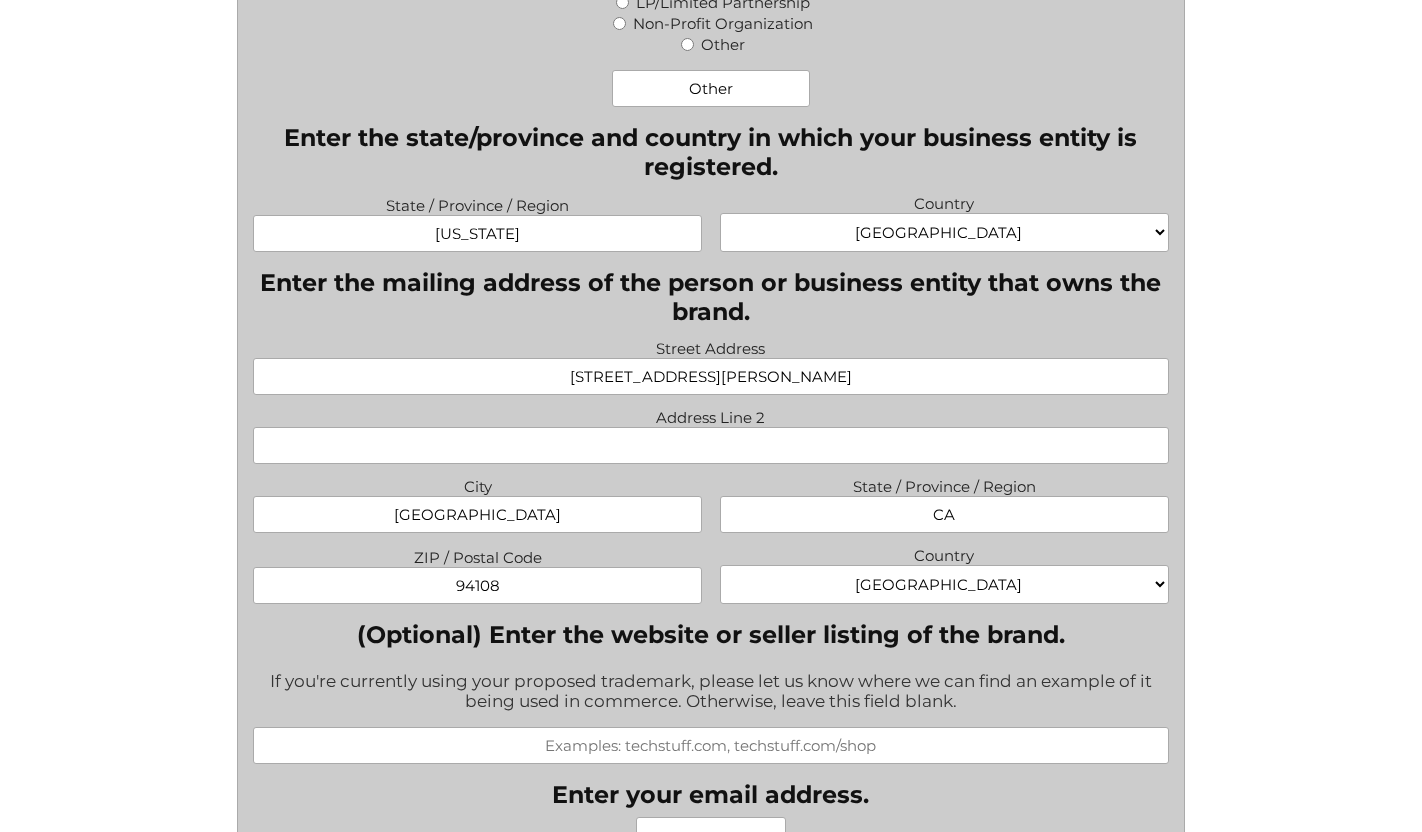 type on "94108" 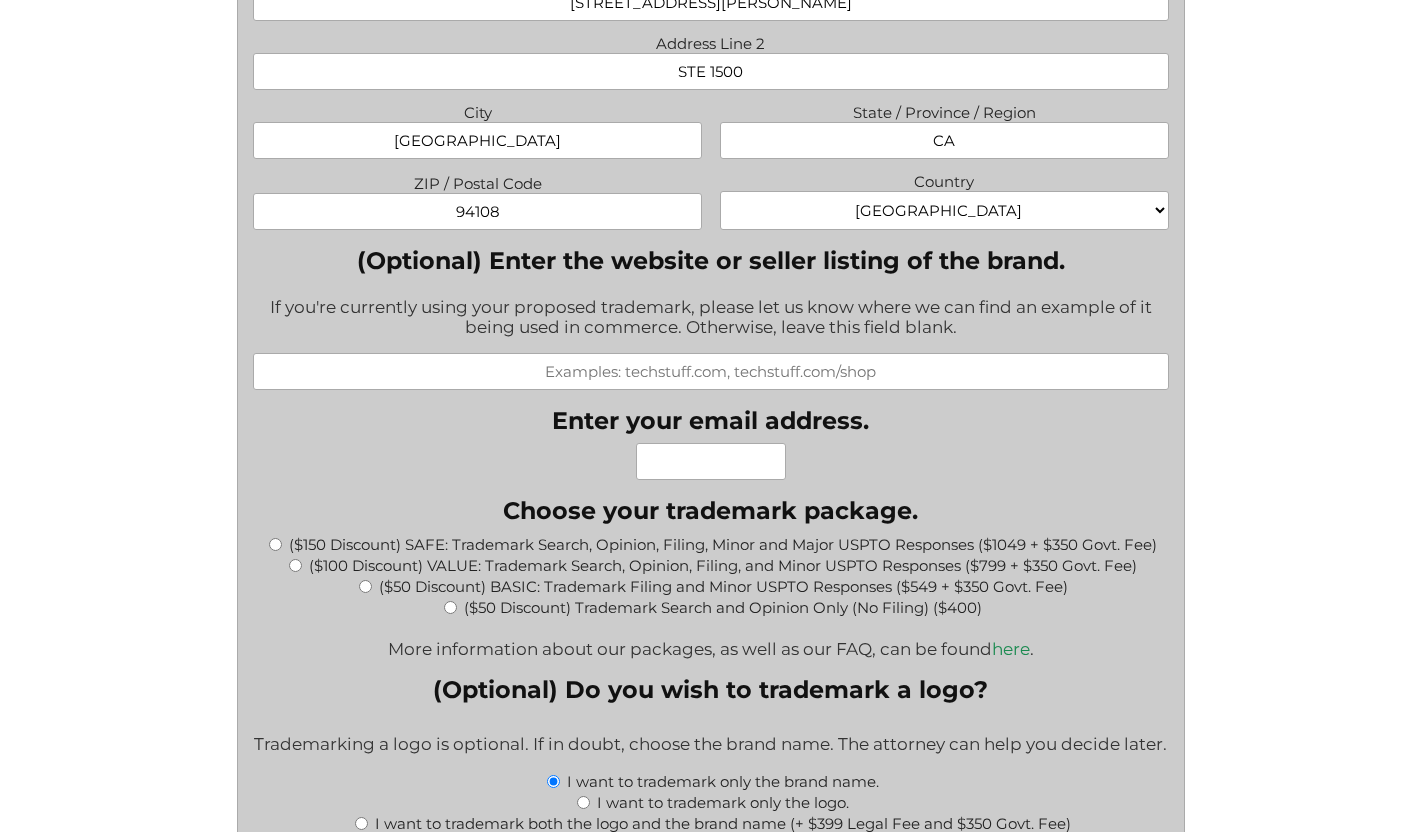 scroll, scrollTop: 1783, scrollLeft: 0, axis: vertical 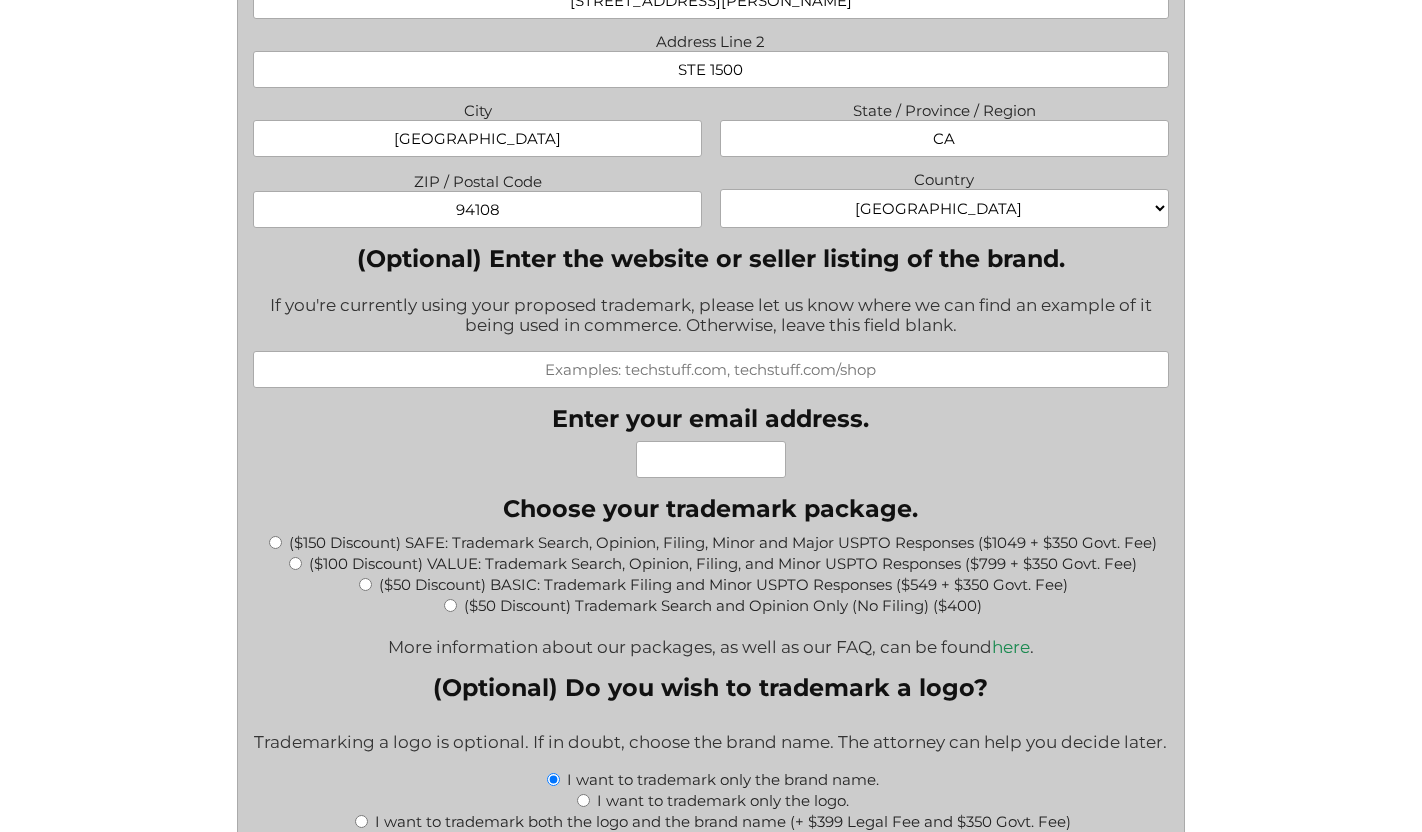 type on "STE 1500" 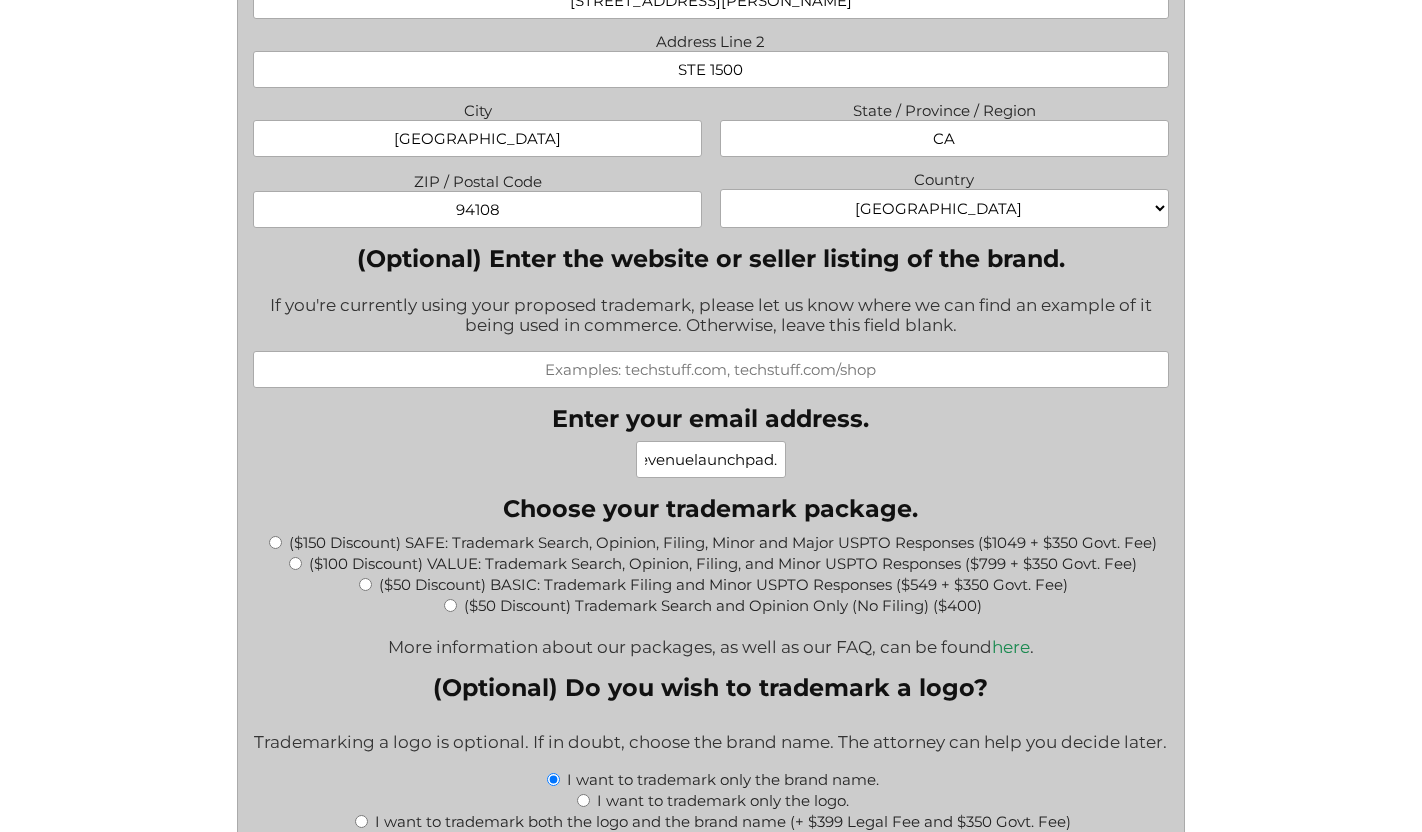 scroll, scrollTop: 0, scrollLeft: 130, axis: horizontal 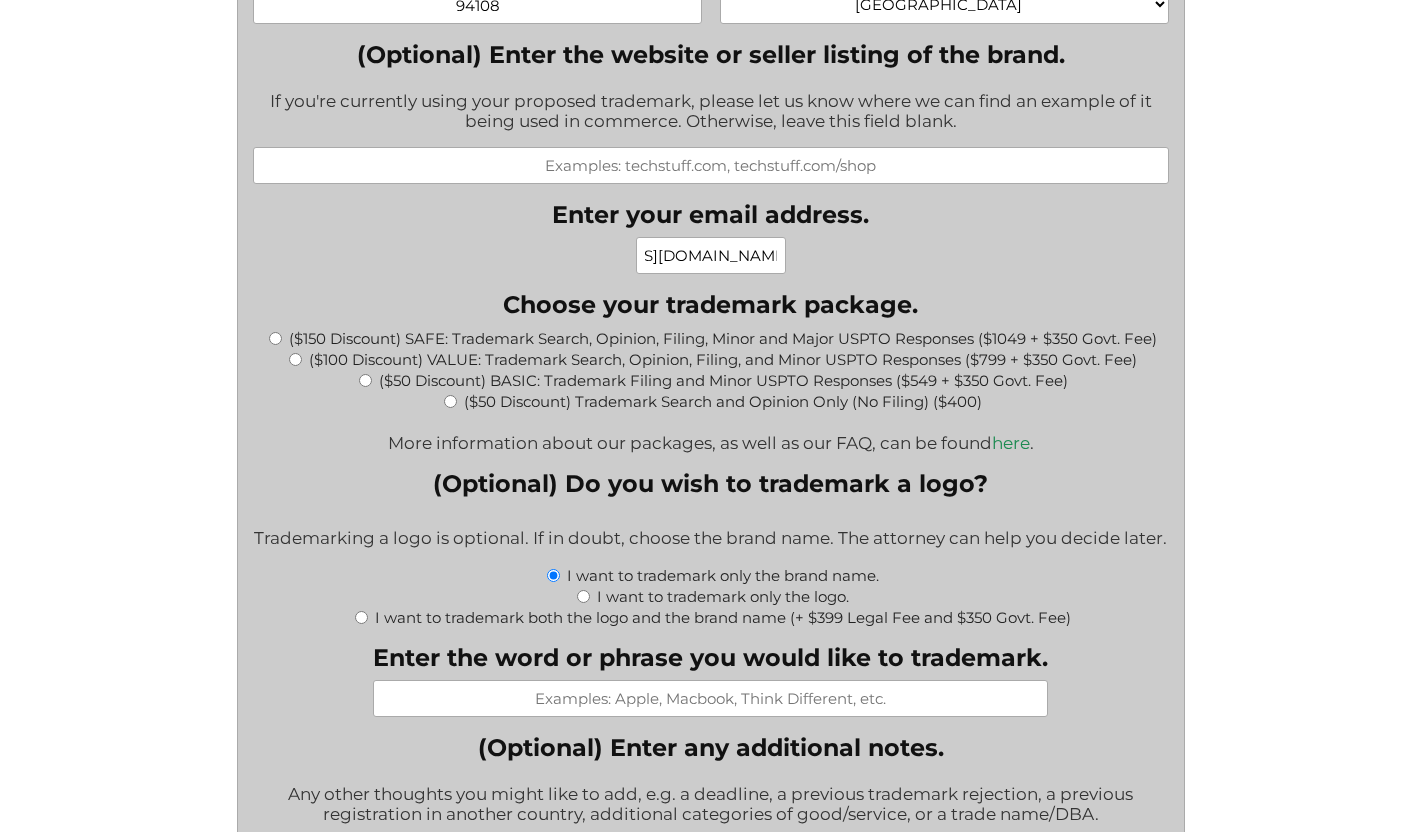 type on "[EMAIL_ADDRESS][DOMAIN_NAME]" 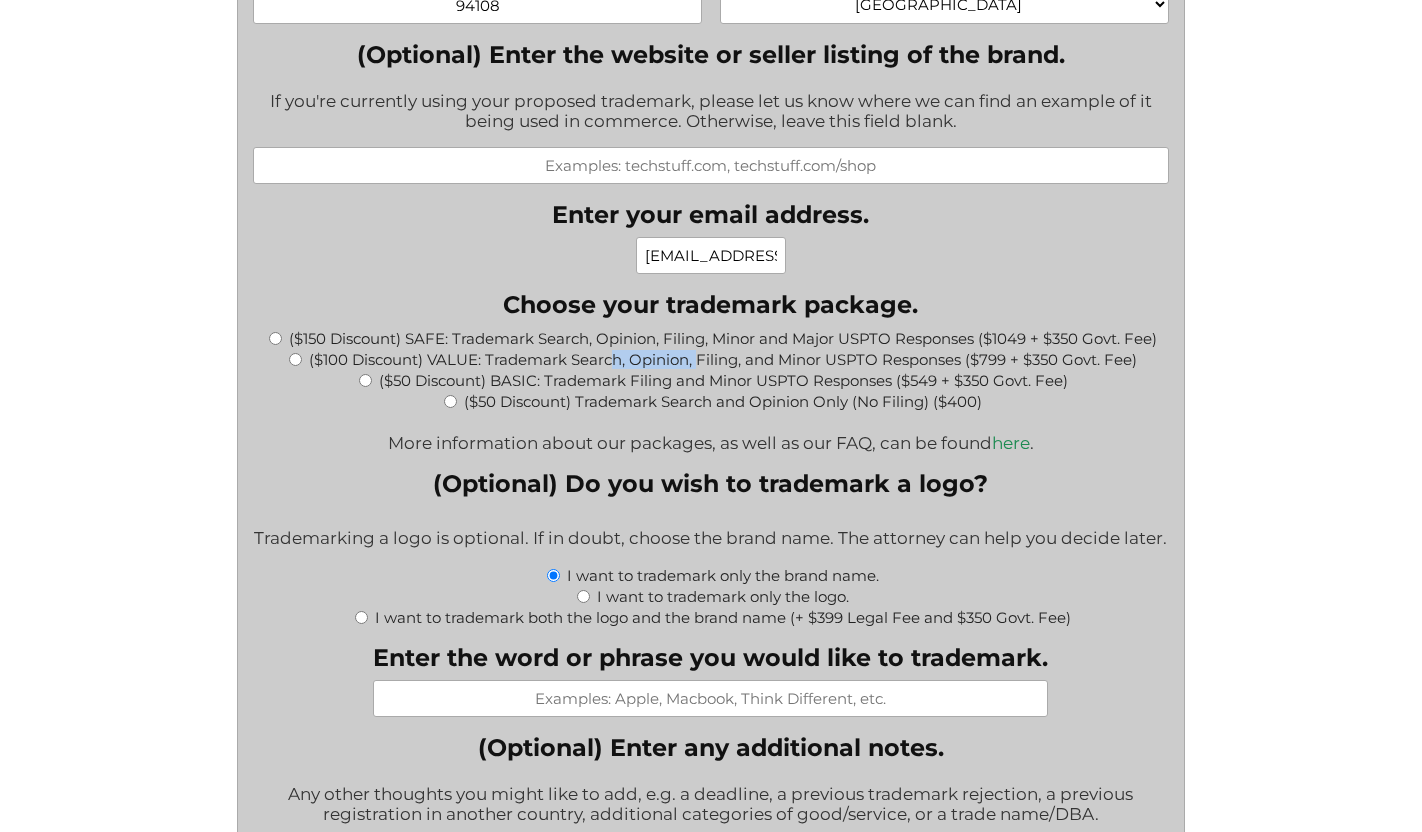 drag, startPoint x: 613, startPoint y: 363, endPoint x: 695, endPoint y: 363, distance: 82 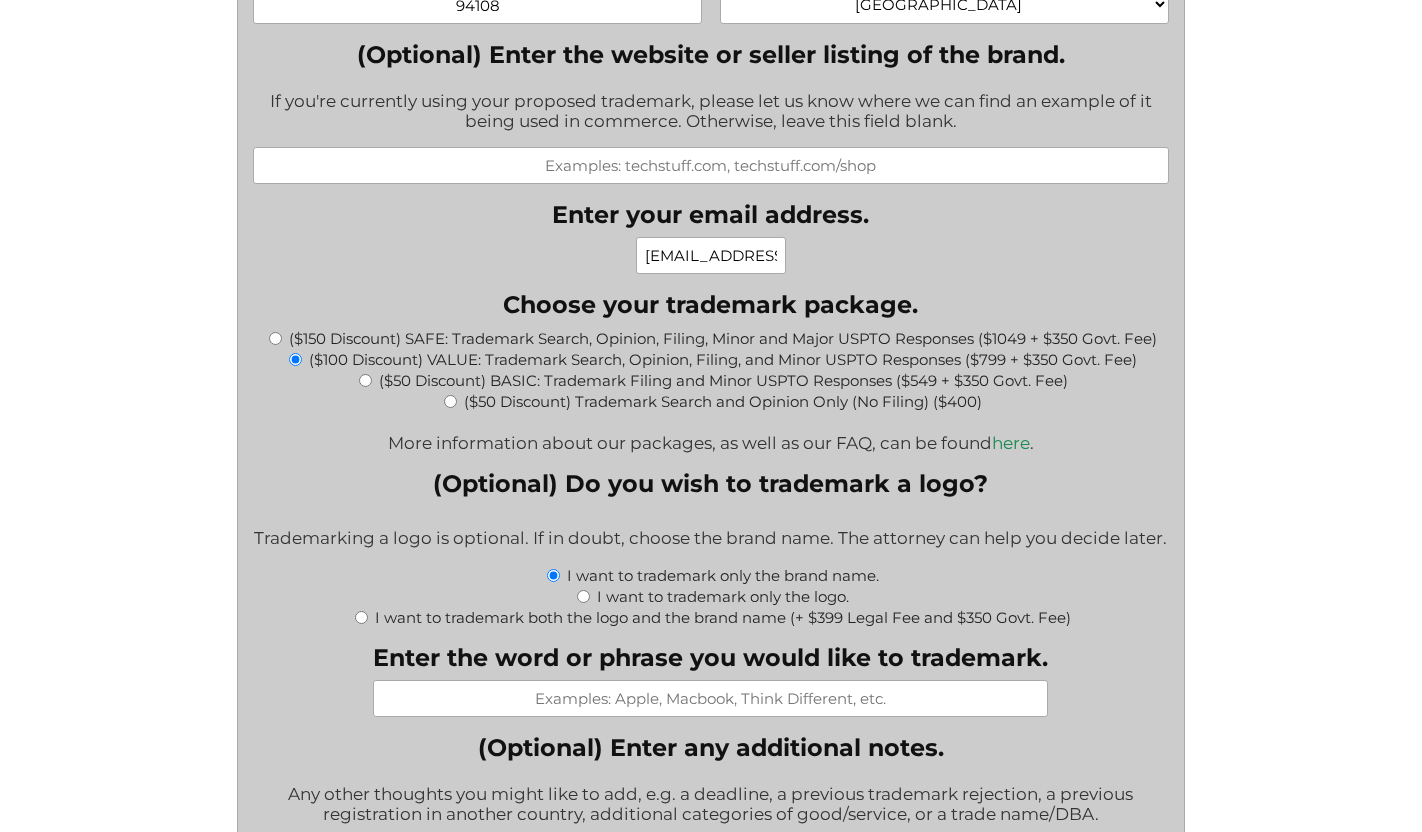 type on "$1,149.00" 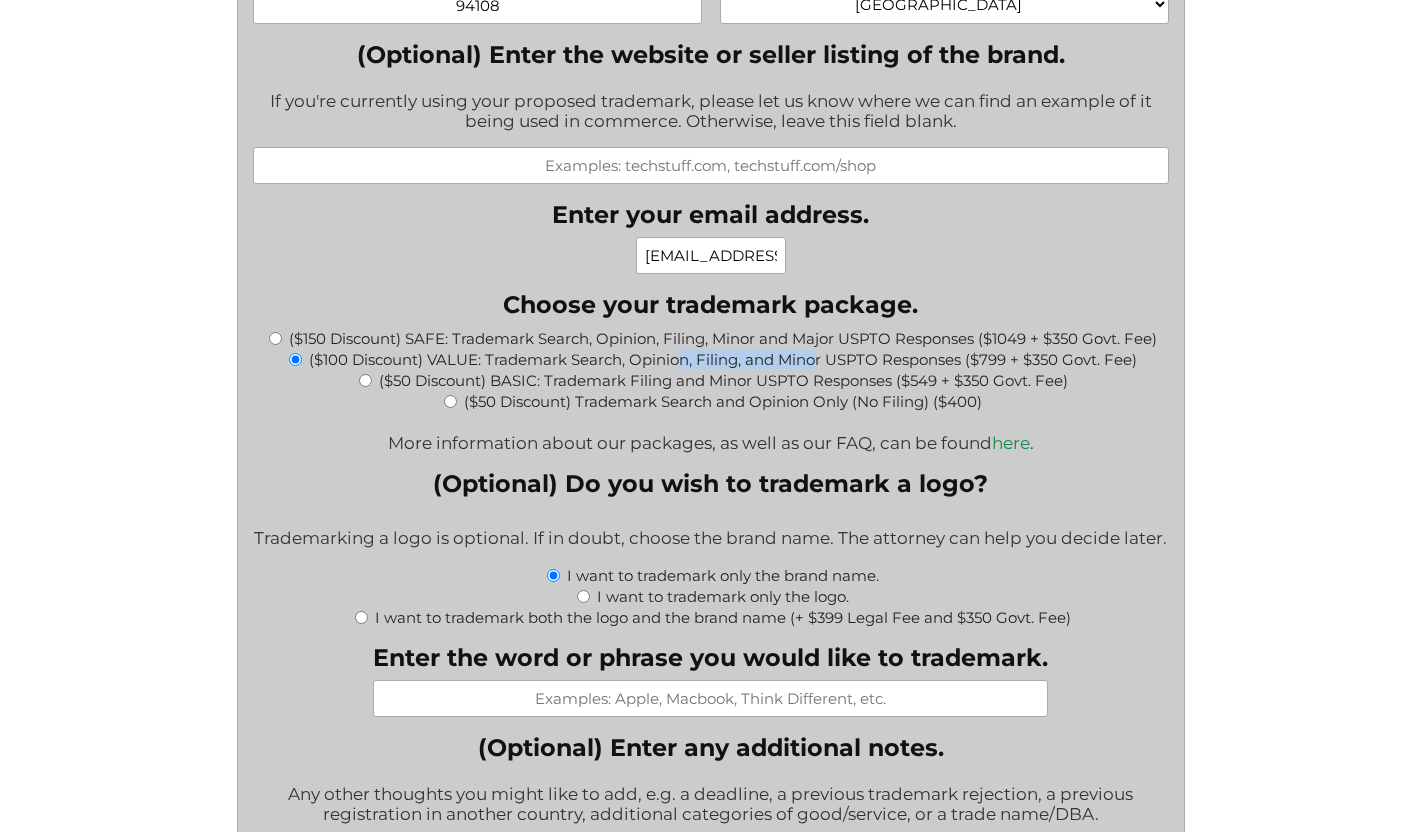 drag, startPoint x: 680, startPoint y: 360, endPoint x: 818, endPoint y: 360, distance: 138 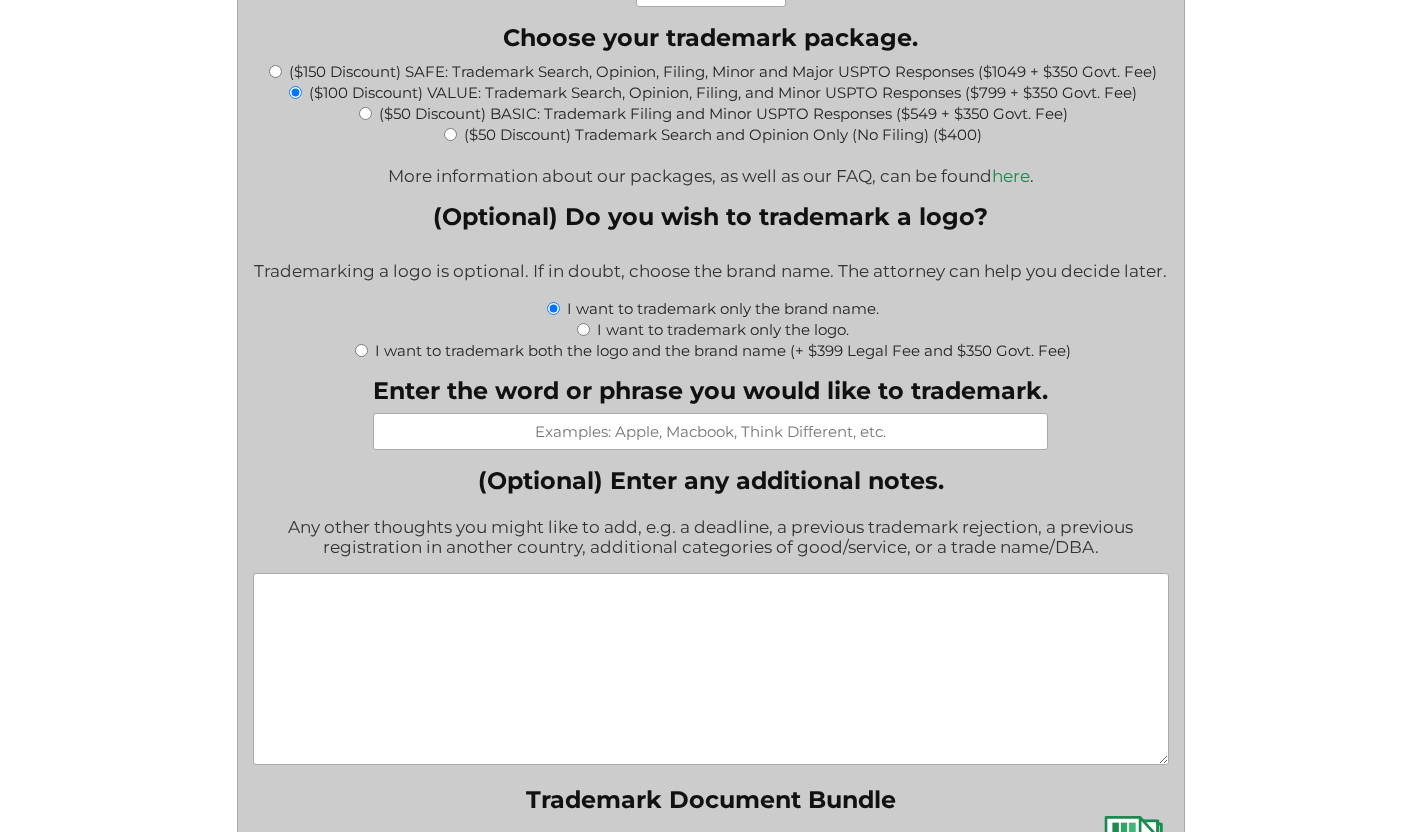 scroll, scrollTop: 2255, scrollLeft: 0, axis: vertical 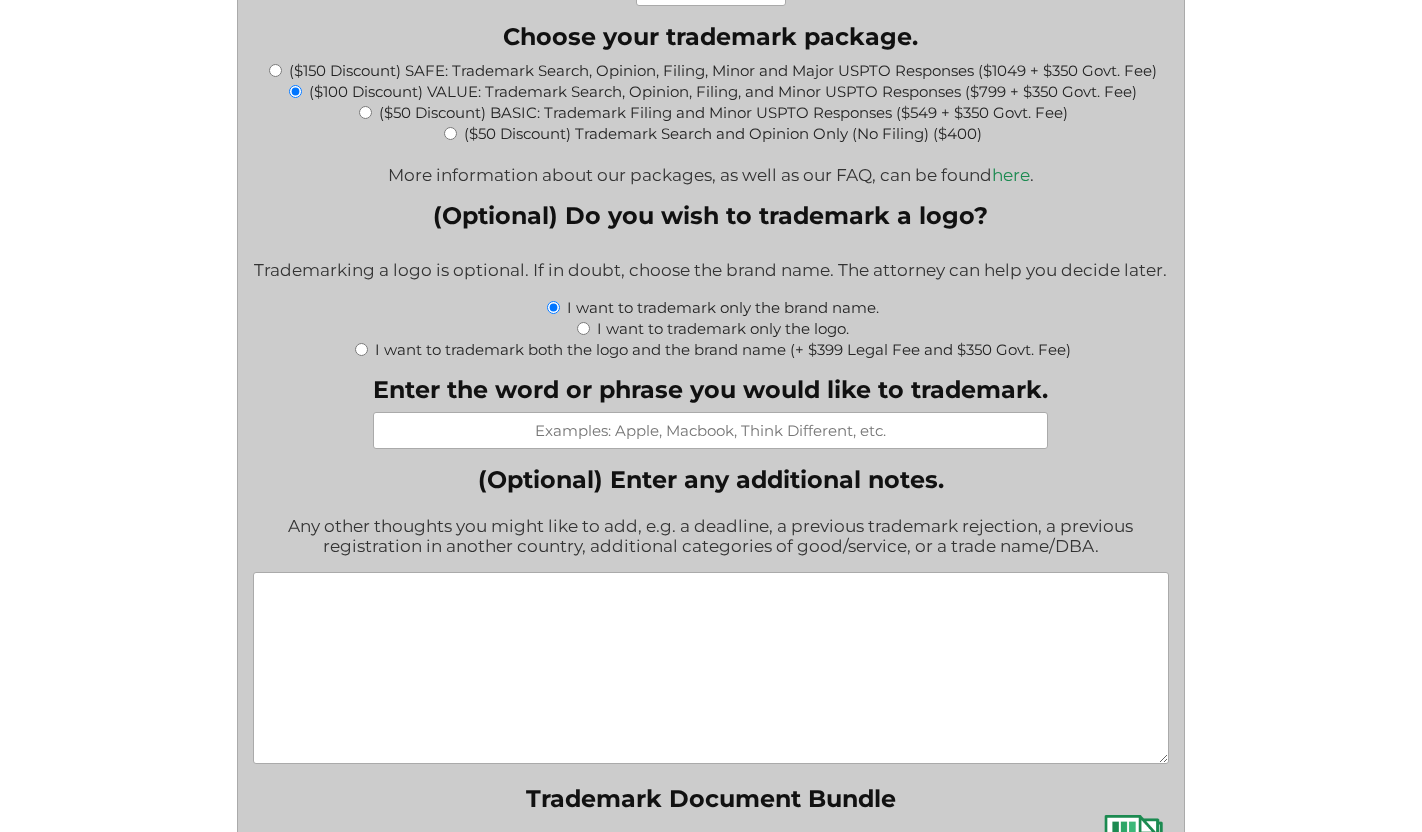 click on "Enter the word or phrase you would like to trademark." at bounding box center (710, 430) 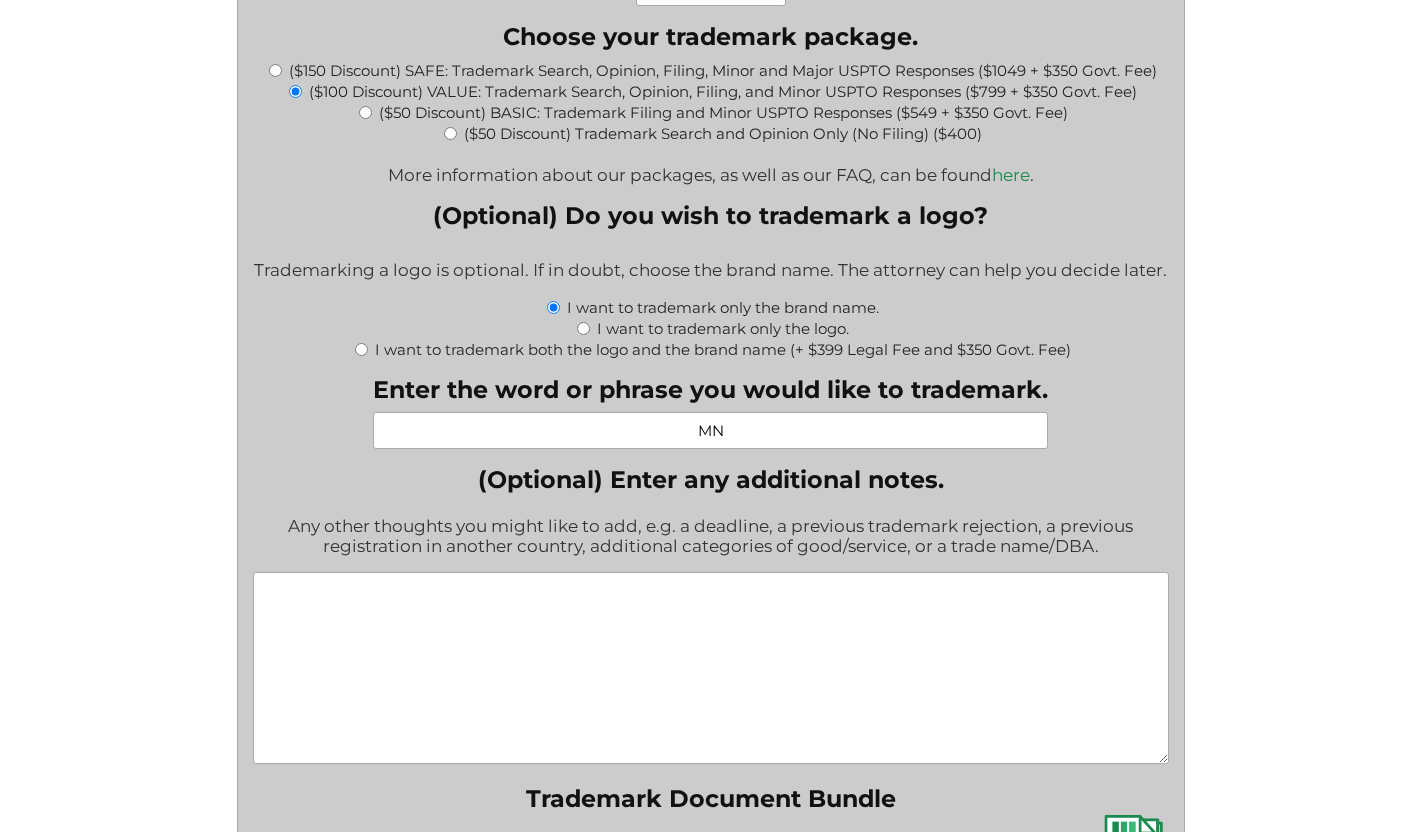 type on "M" 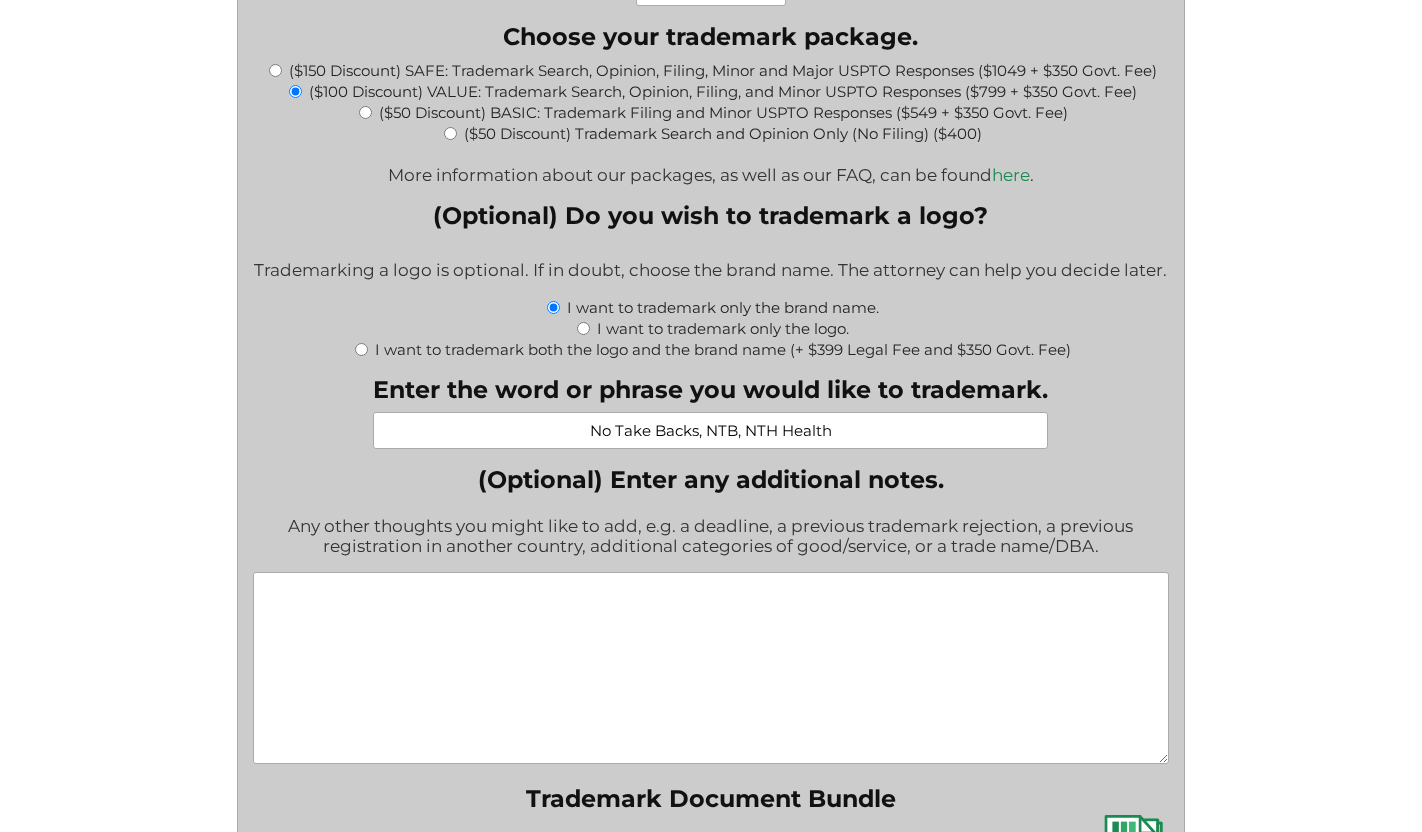 drag, startPoint x: 747, startPoint y: 439, endPoint x: 840, endPoint y: 440, distance: 93.00538 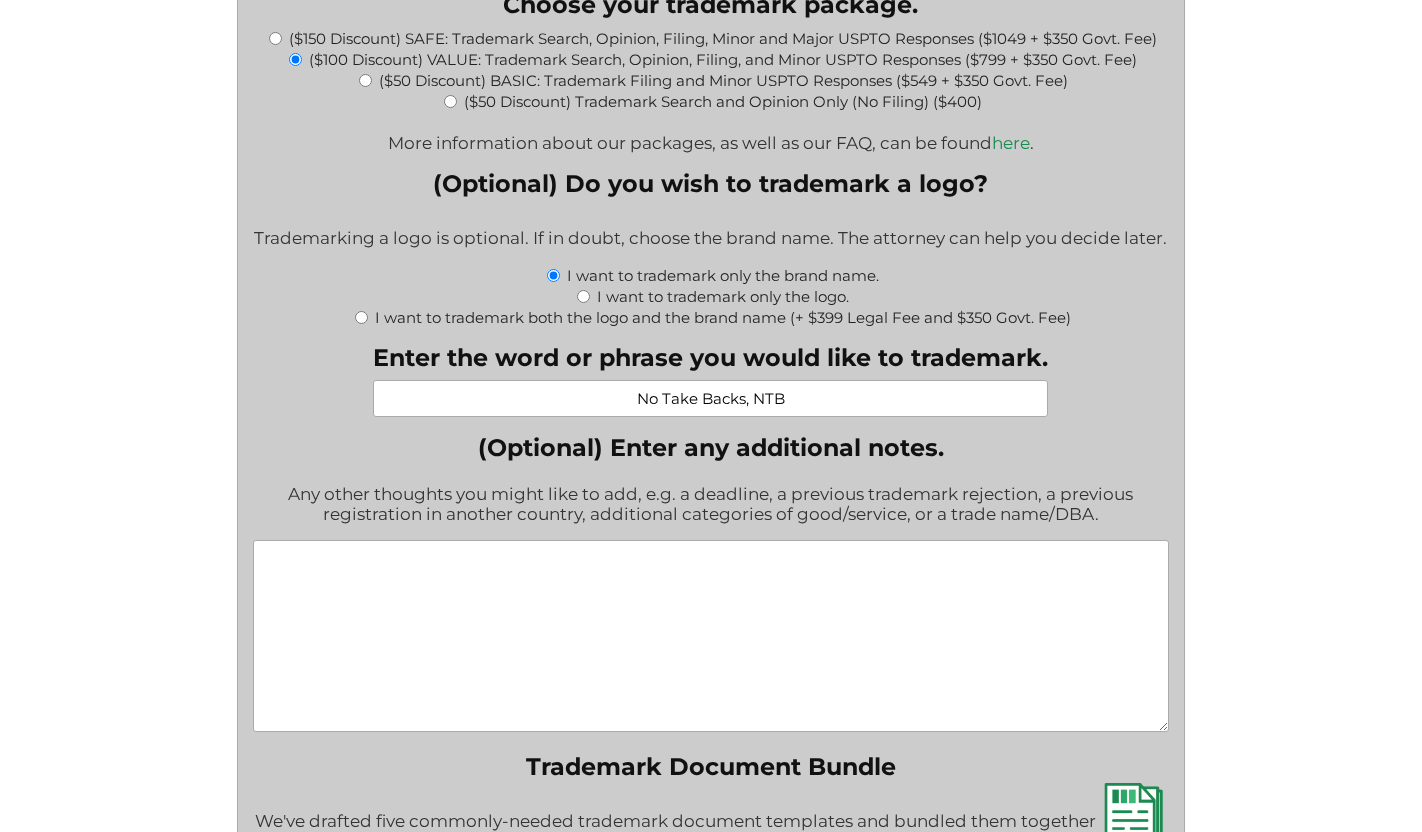 scroll, scrollTop: 2292, scrollLeft: 0, axis: vertical 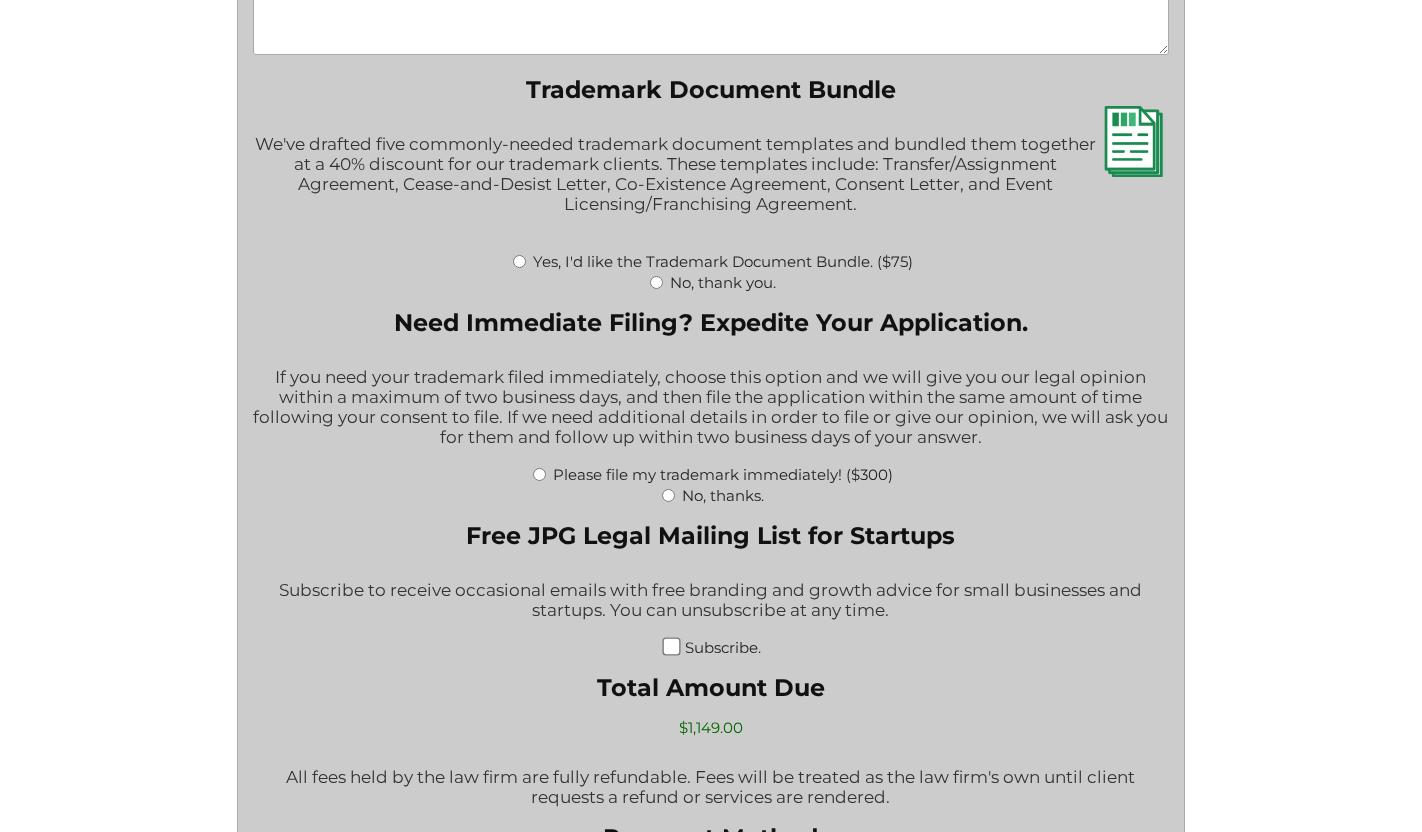 type on "No Take Backs, NTB, NTB Health" 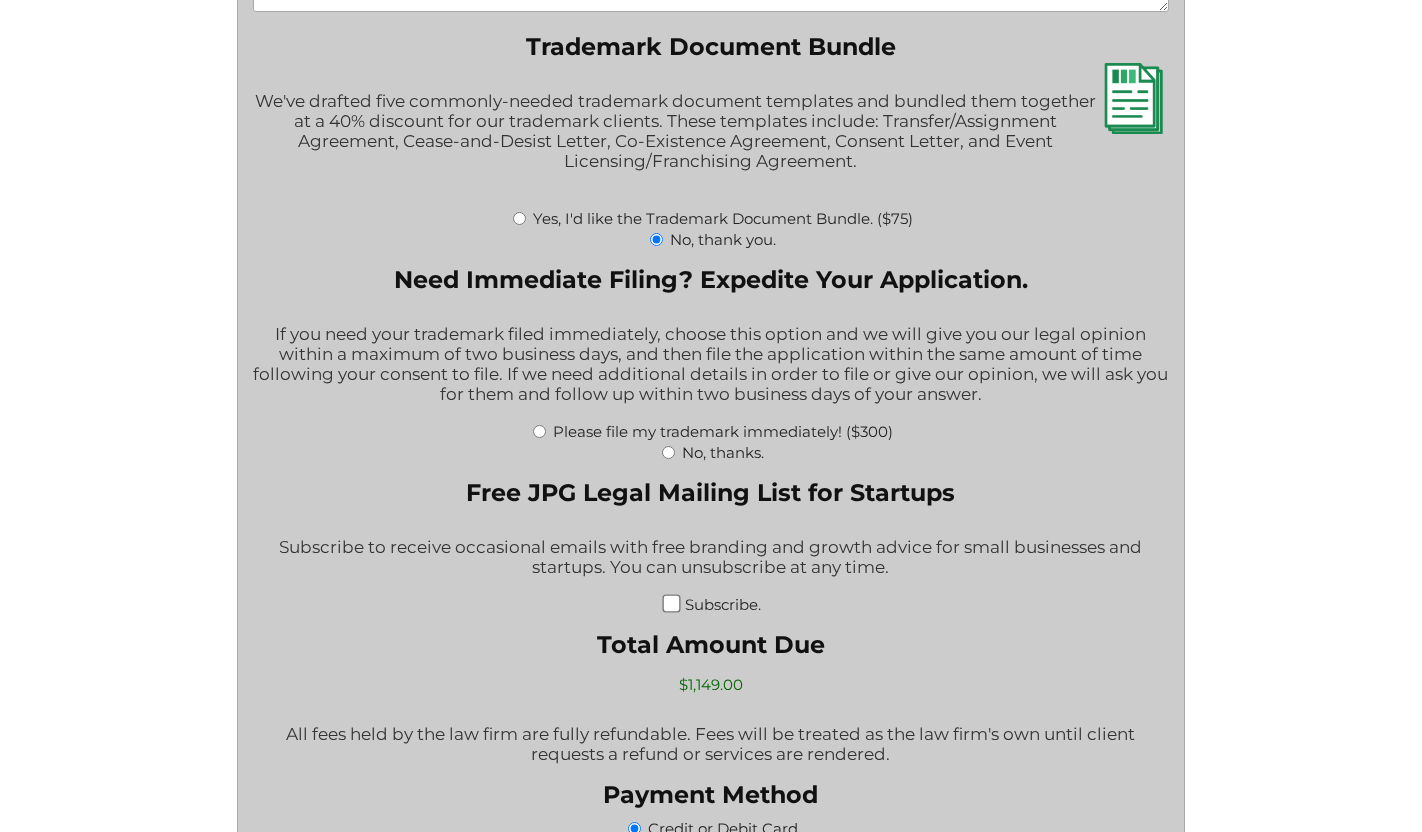 scroll, scrollTop: 3026, scrollLeft: 0, axis: vertical 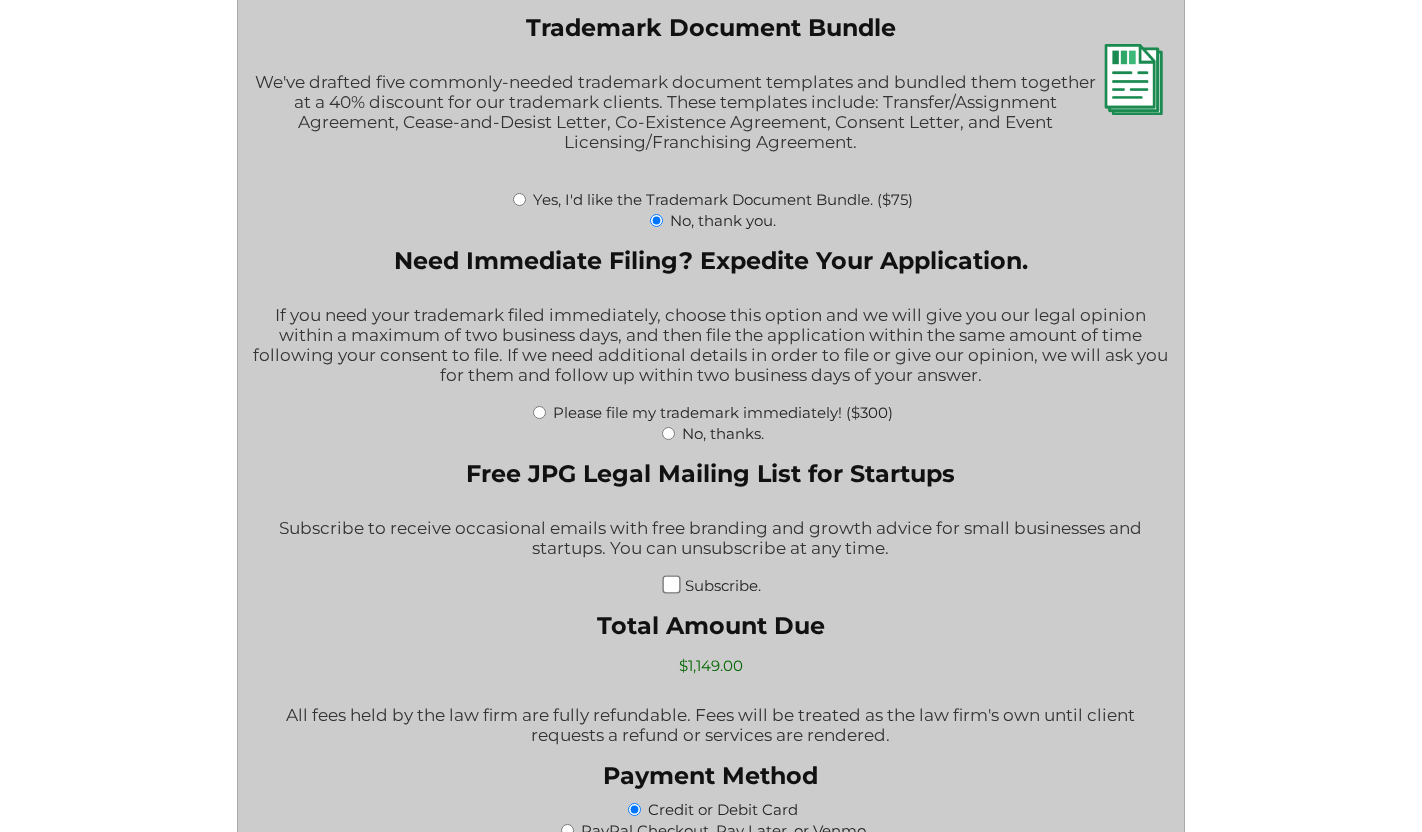 click on "No, thanks." at bounding box center [668, 433] 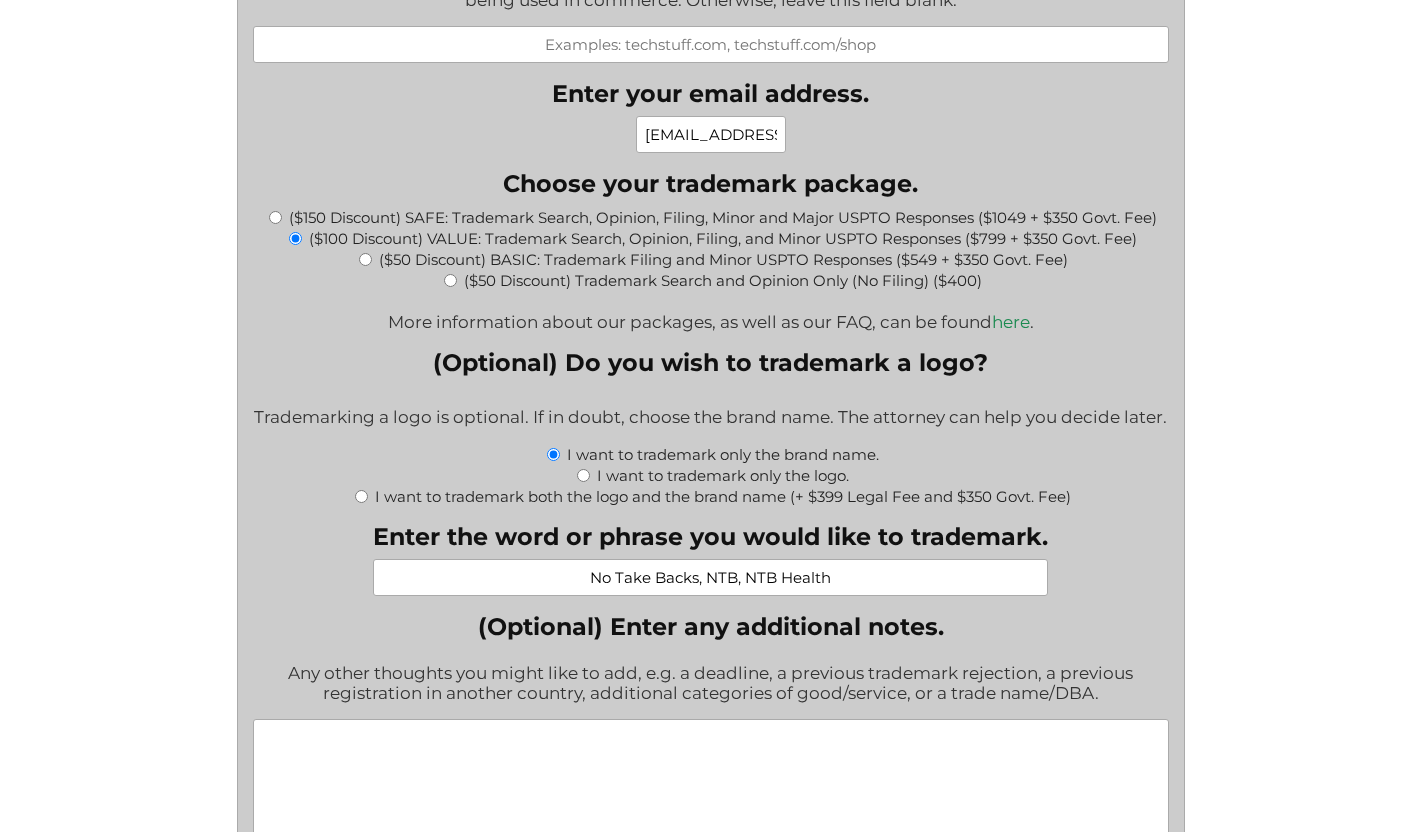 scroll, scrollTop: 2104, scrollLeft: 0, axis: vertical 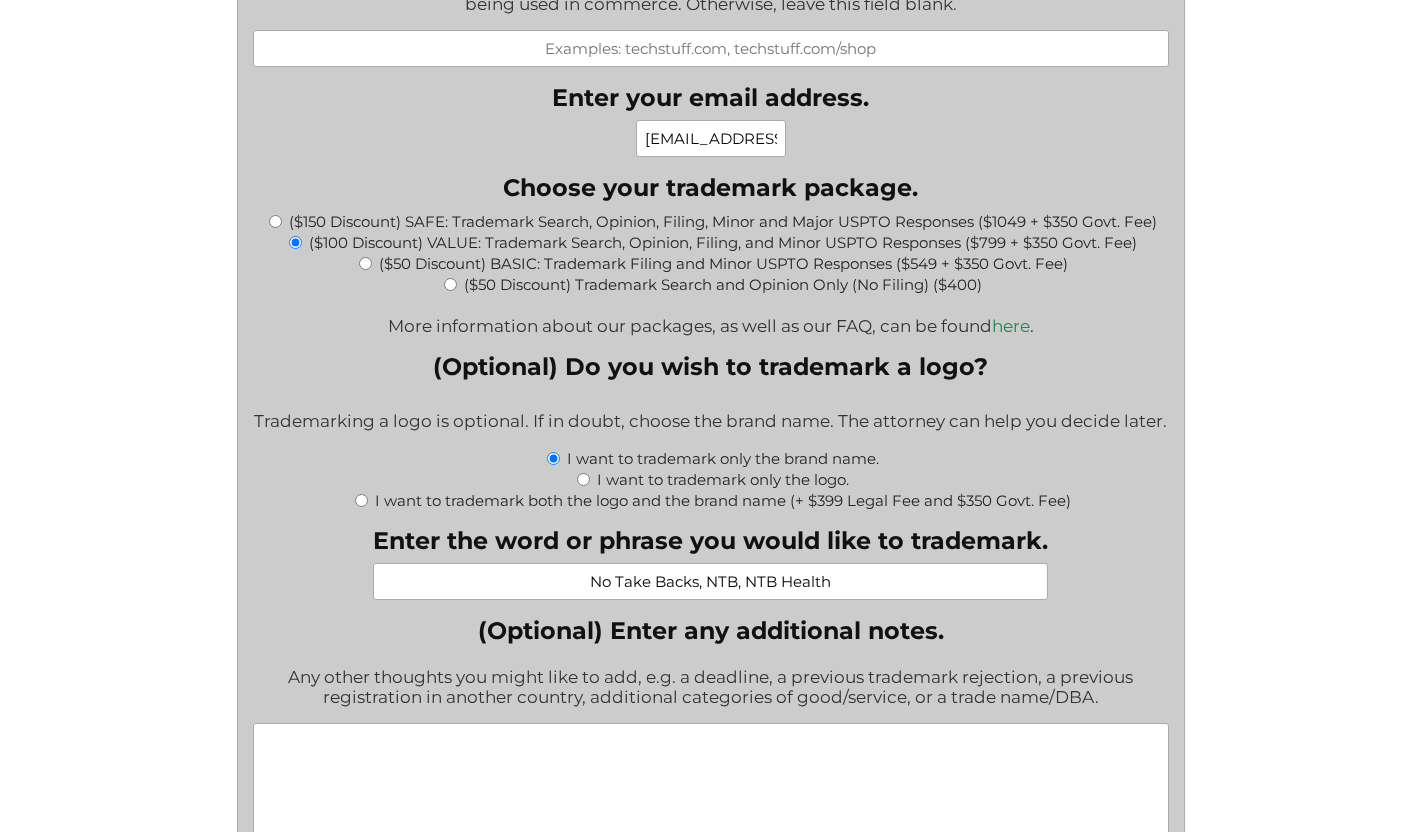 click on "($50 Discount) BASIC: Trademark Filing and Minor USPTO Responses ($549 + $350 Govt. Fee)" at bounding box center [365, 263] 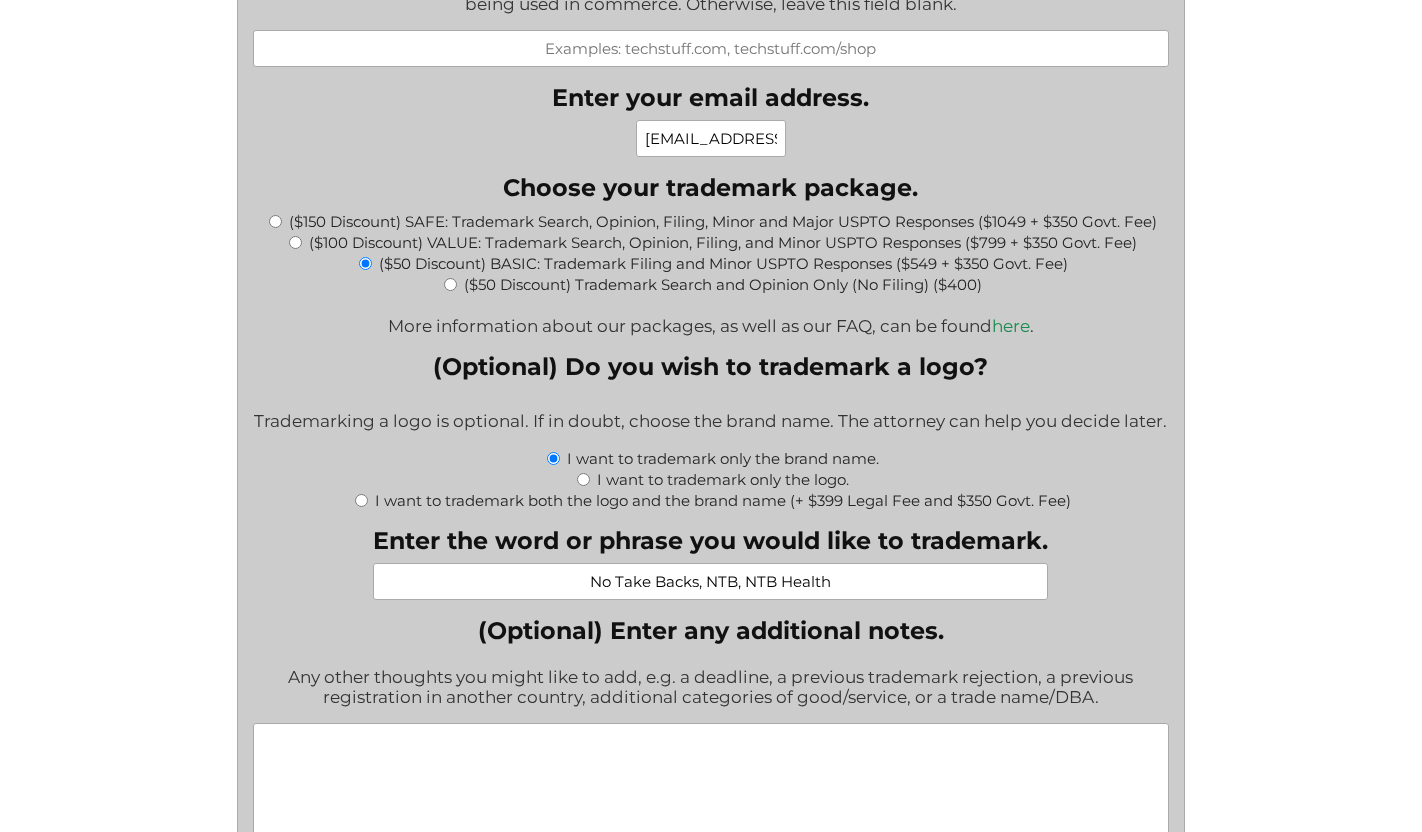 radio on "false" 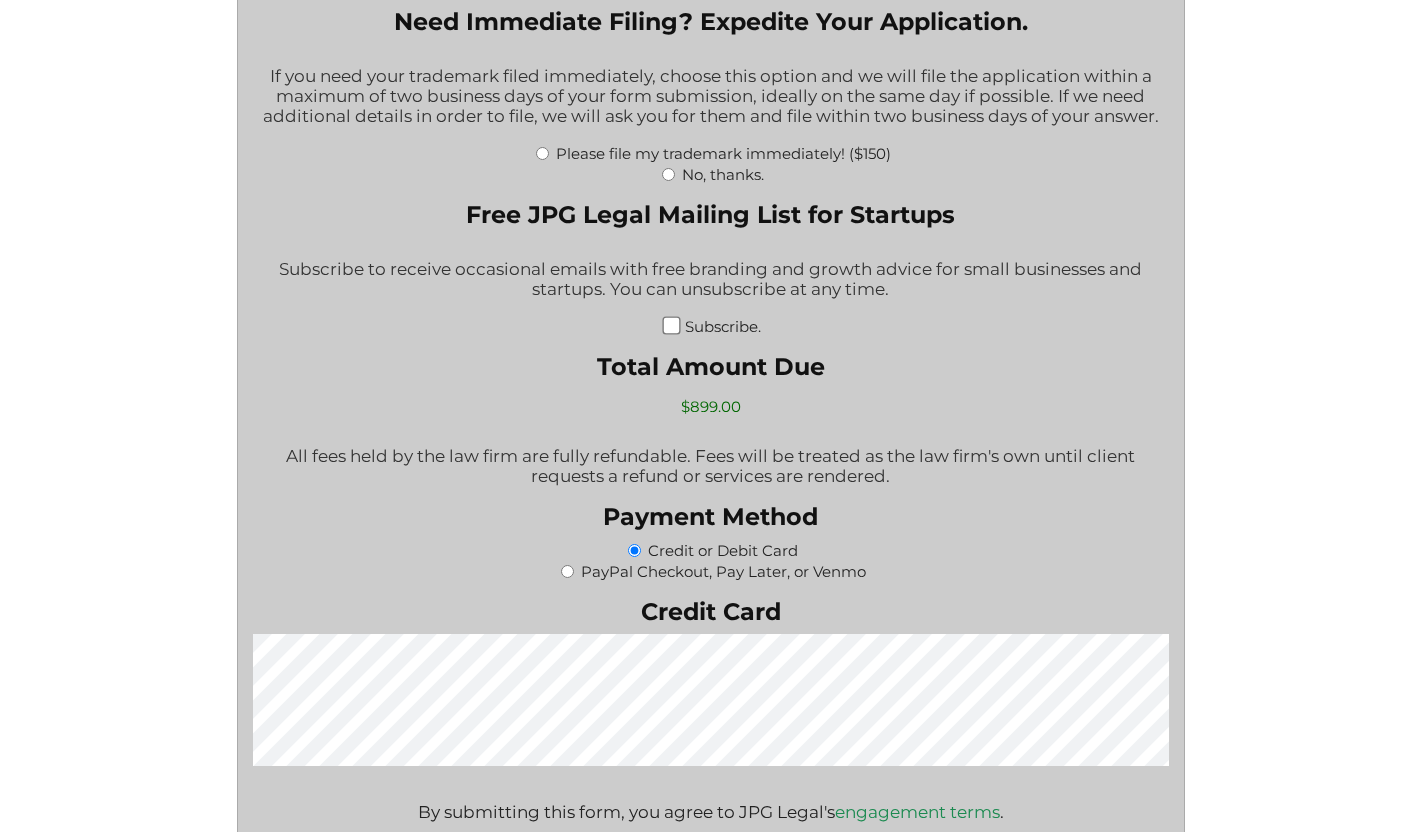 scroll, scrollTop: 3266, scrollLeft: 0, axis: vertical 